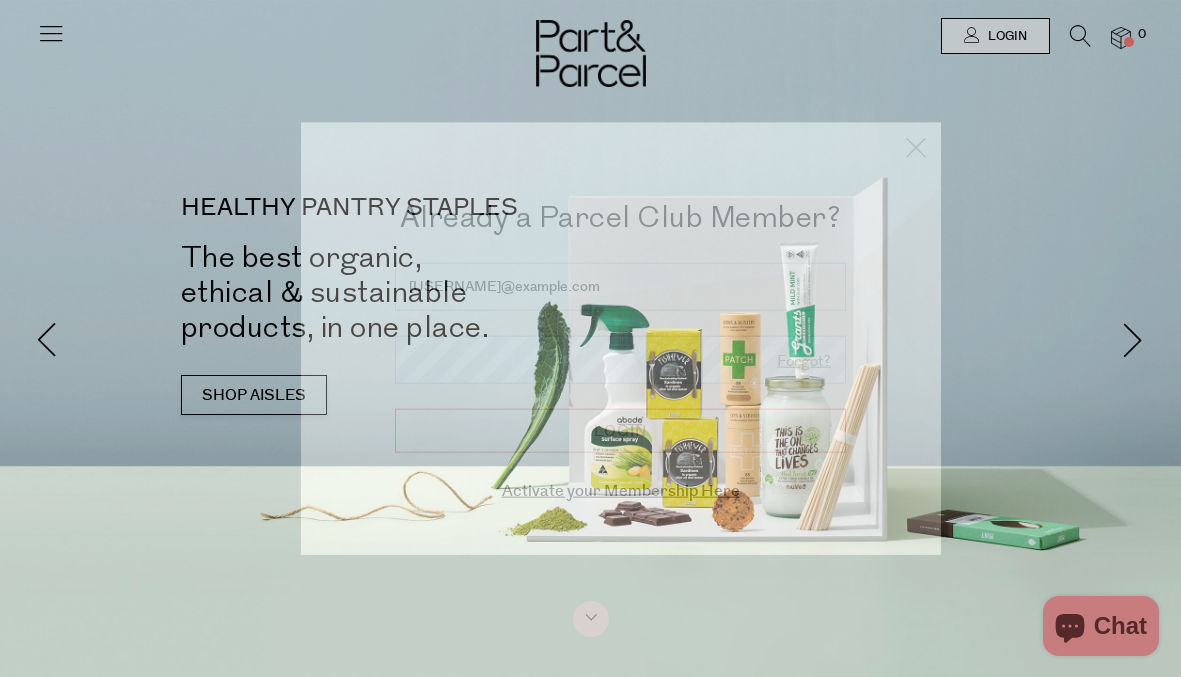 scroll, scrollTop: 0, scrollLeft: 0, axis: both 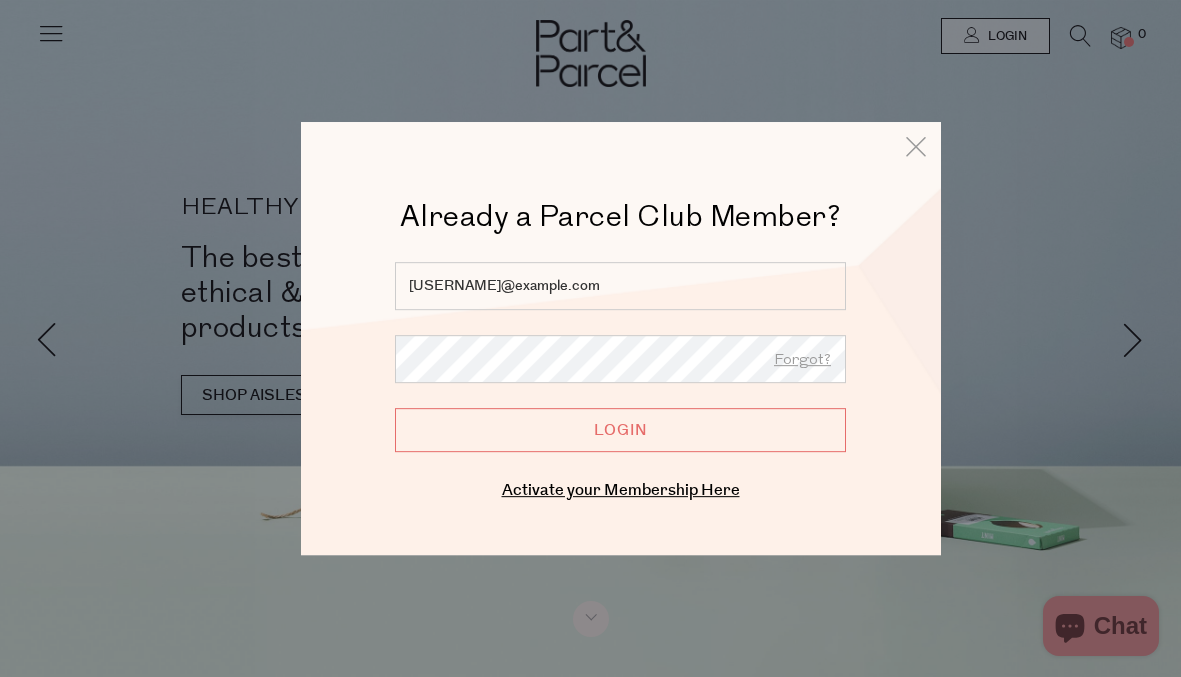 click on "Login" at bounding box center (620, 430) 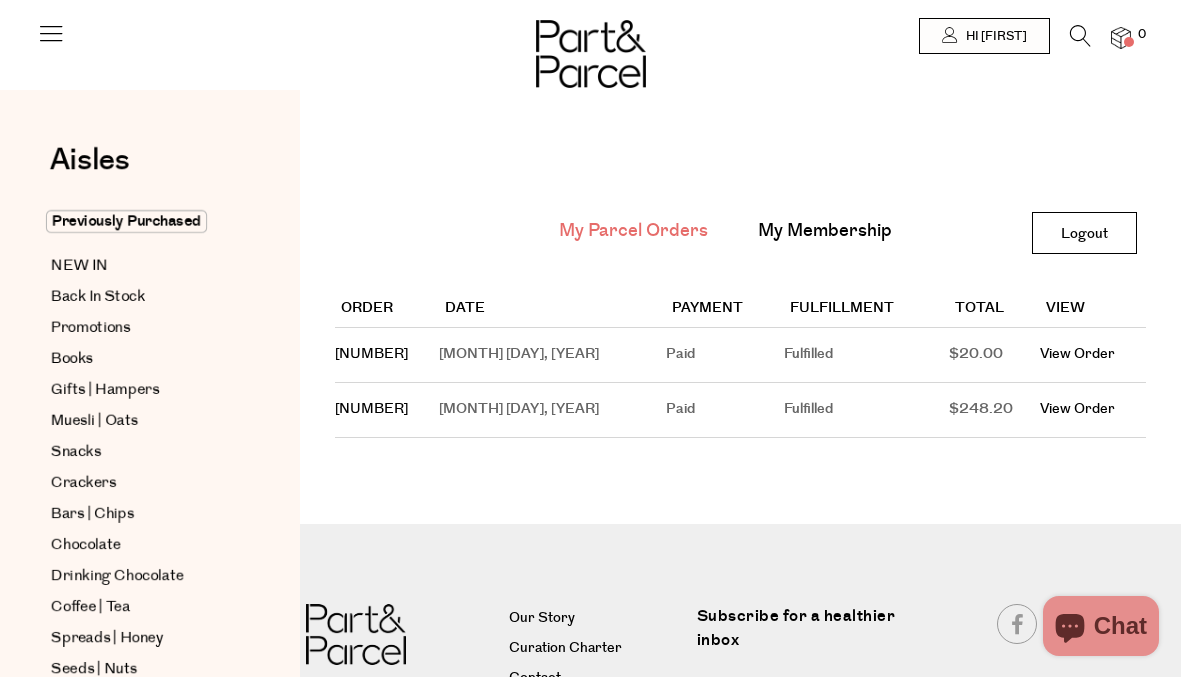 scroll, scrollTop: 0, scrollLeft: 0, axis: both 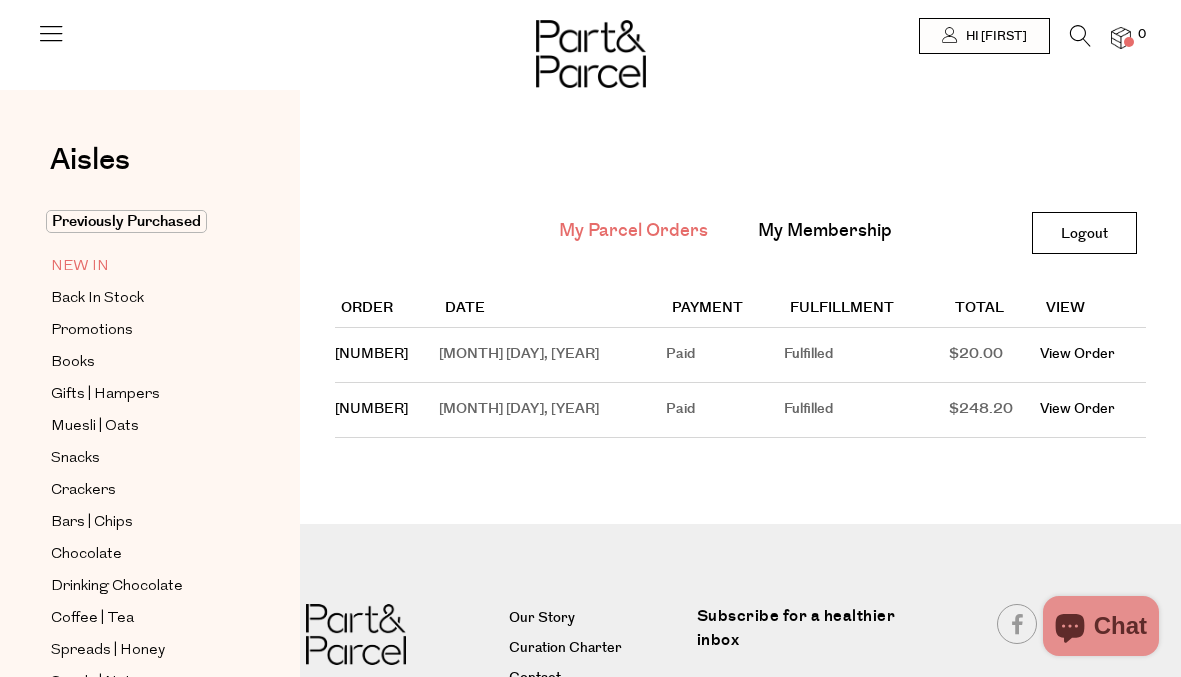click on "NEW IN" at bounding box center (80, 267) 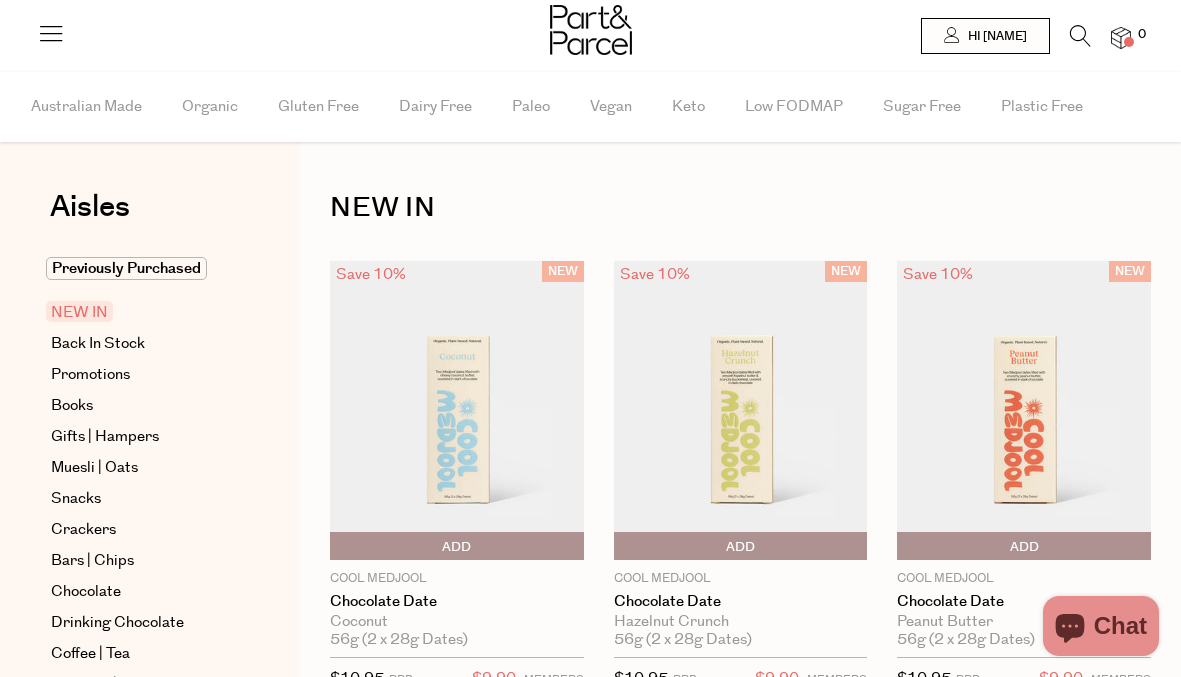 scroll, scrollTop: 0, scrollLeft: 0, axis: both 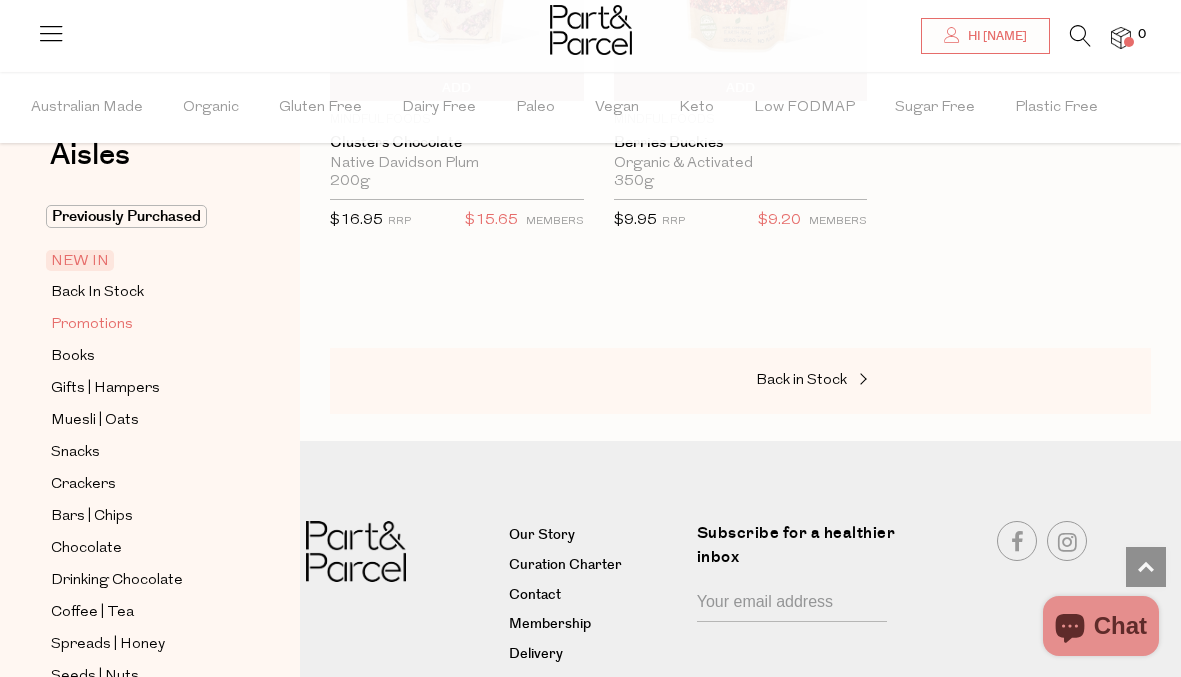 click on "Promotions" at bounding box center (92, 325) 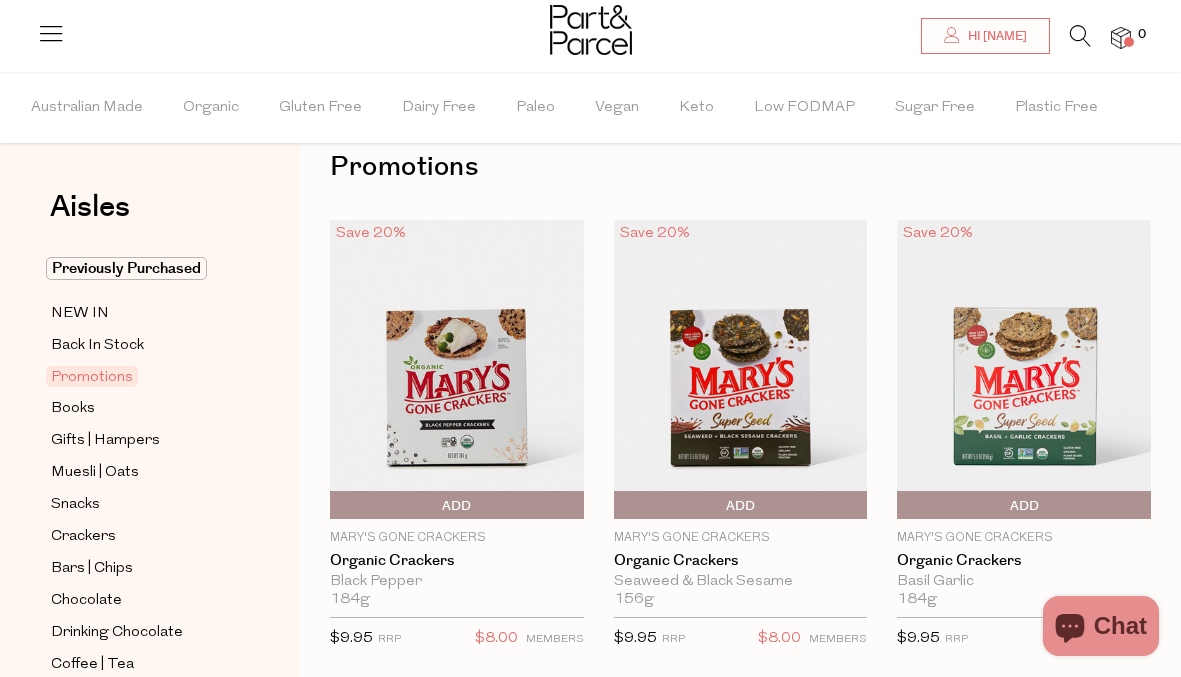 scroll, scrollTop: 0, scrollLeft: 0, axis: both 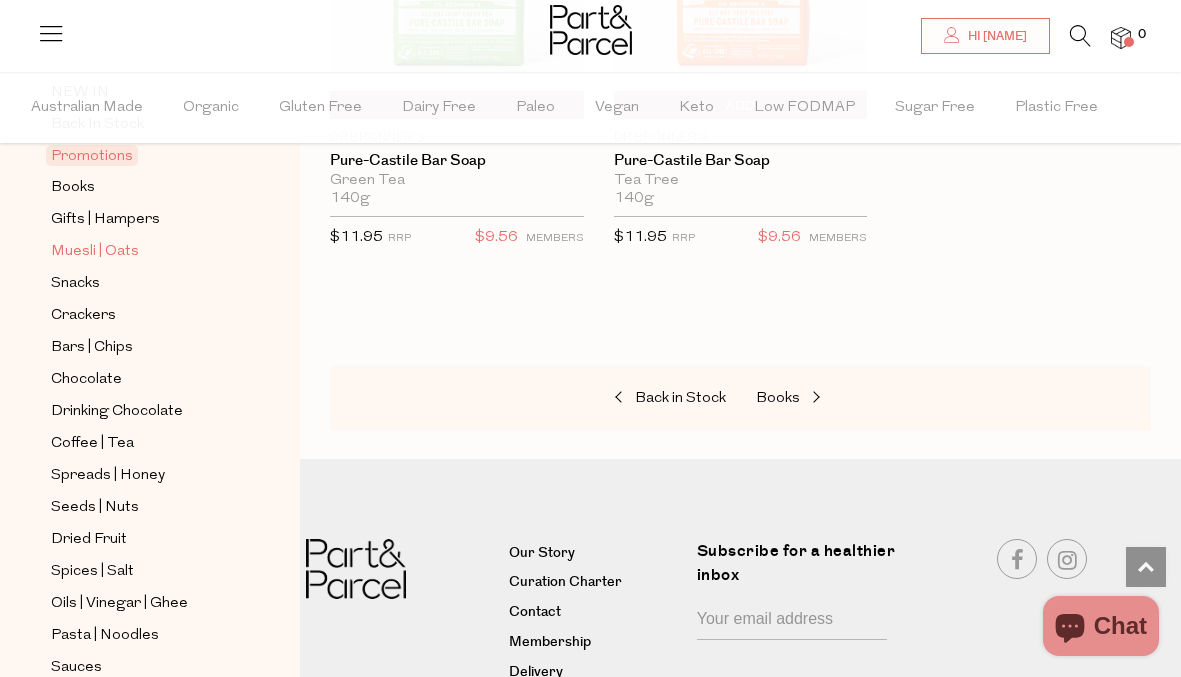 click on "Muesli | Oats" at bounding box center [95, 252] 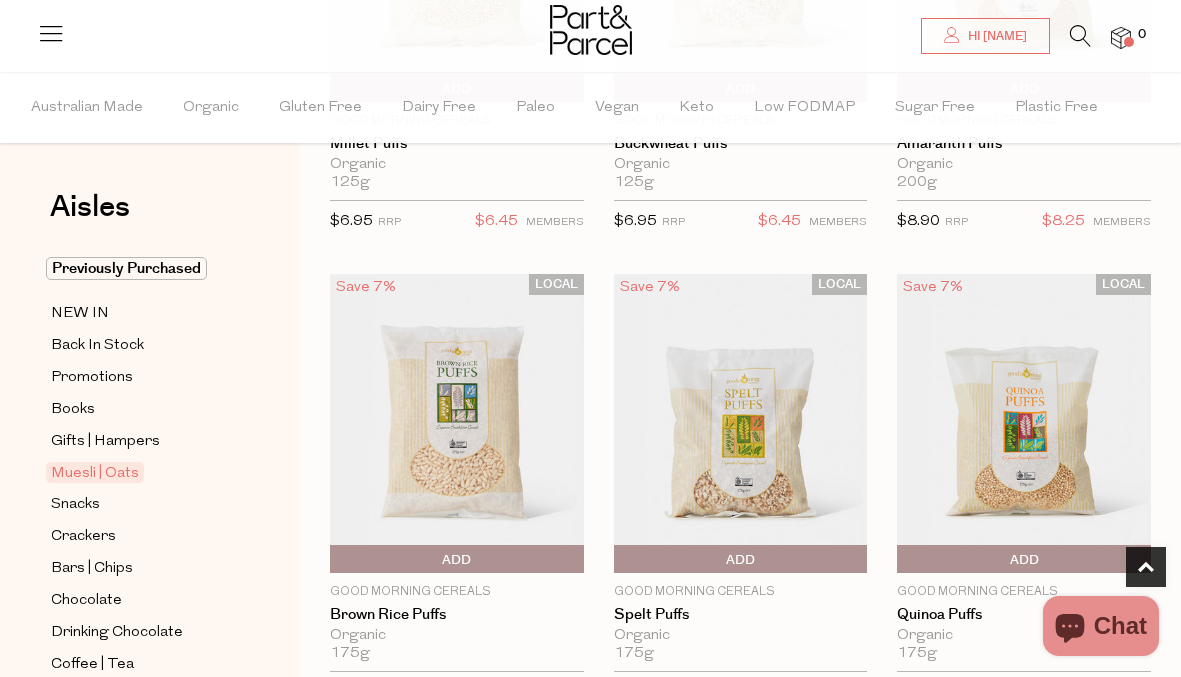 scroll, scrollTop: 459, scrollLeft: 0, axis: vertical 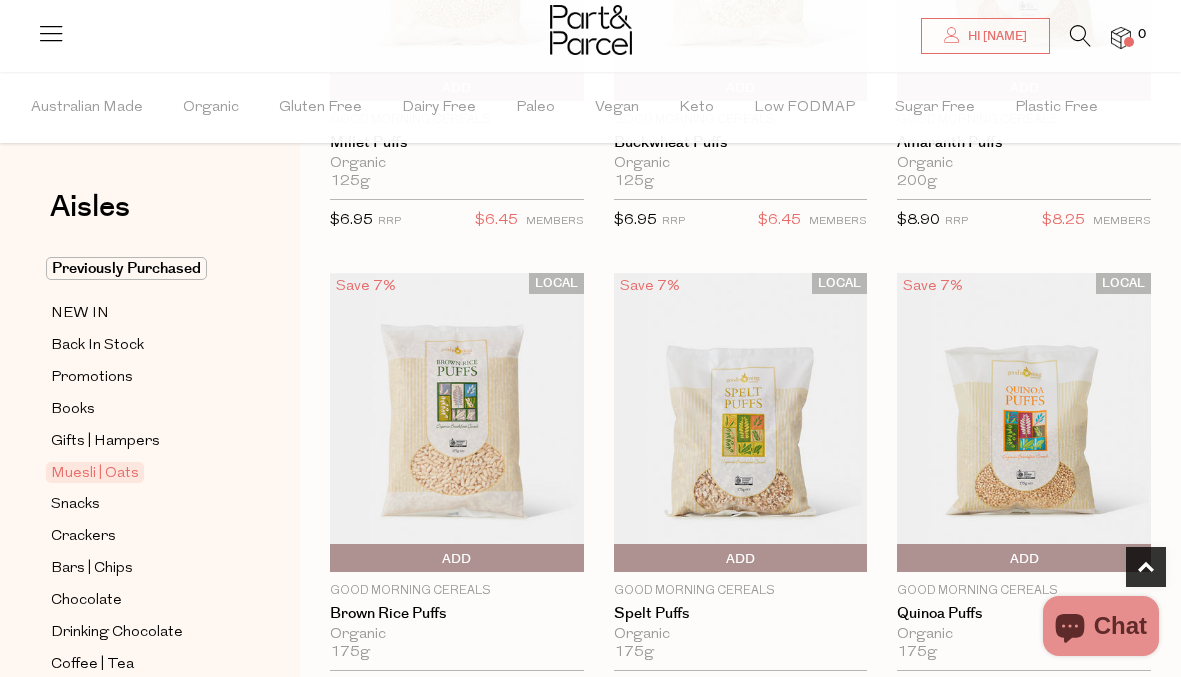 click on "Add To Parcel" at bounding box center [335, 559] 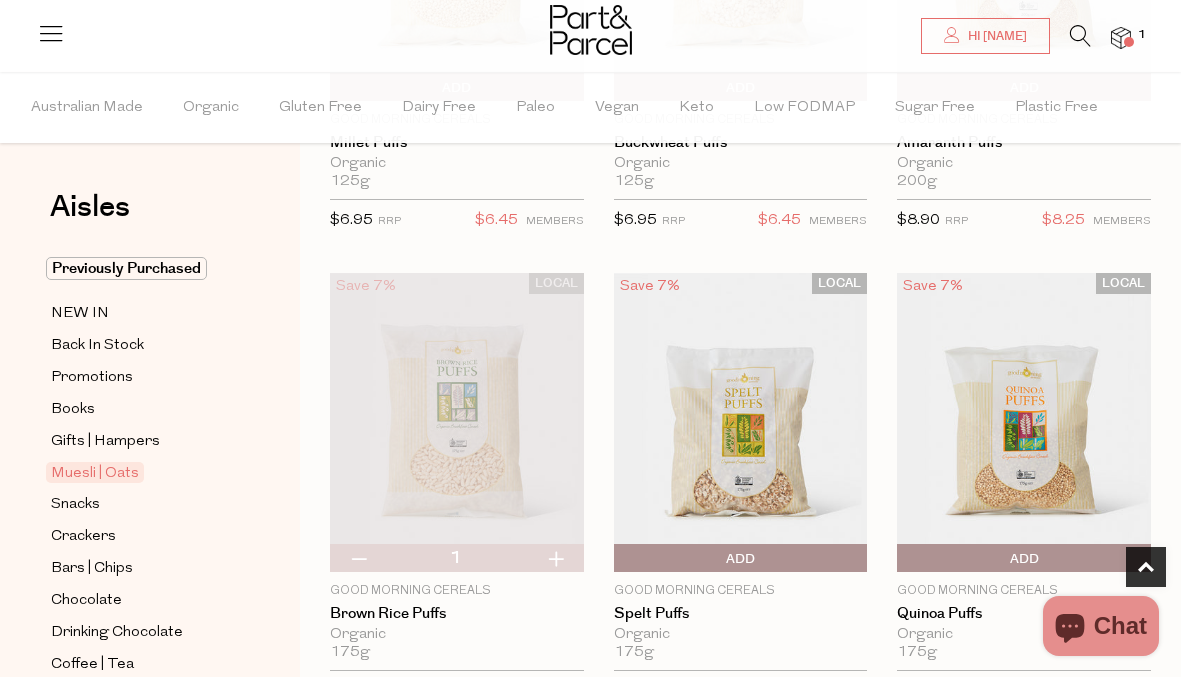 click on "Add To Parcel" at bounding box center [1024, 559] 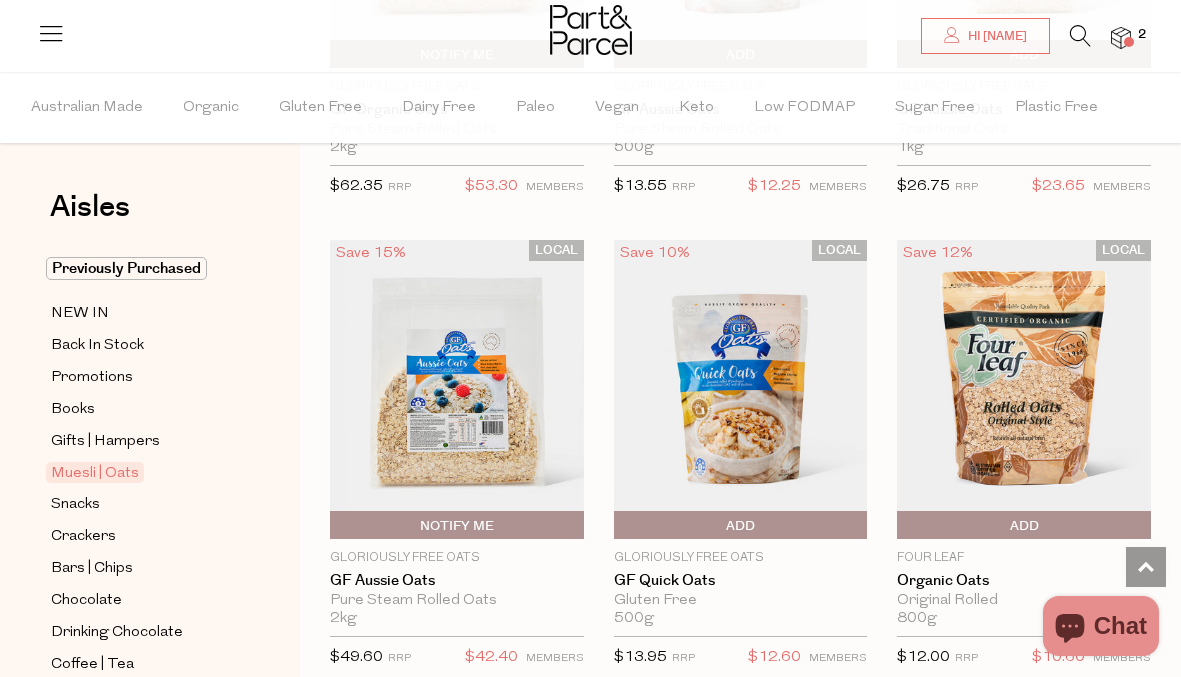 scroll, scrollTop: 7104, scrollLeft: 0, axis: vertical 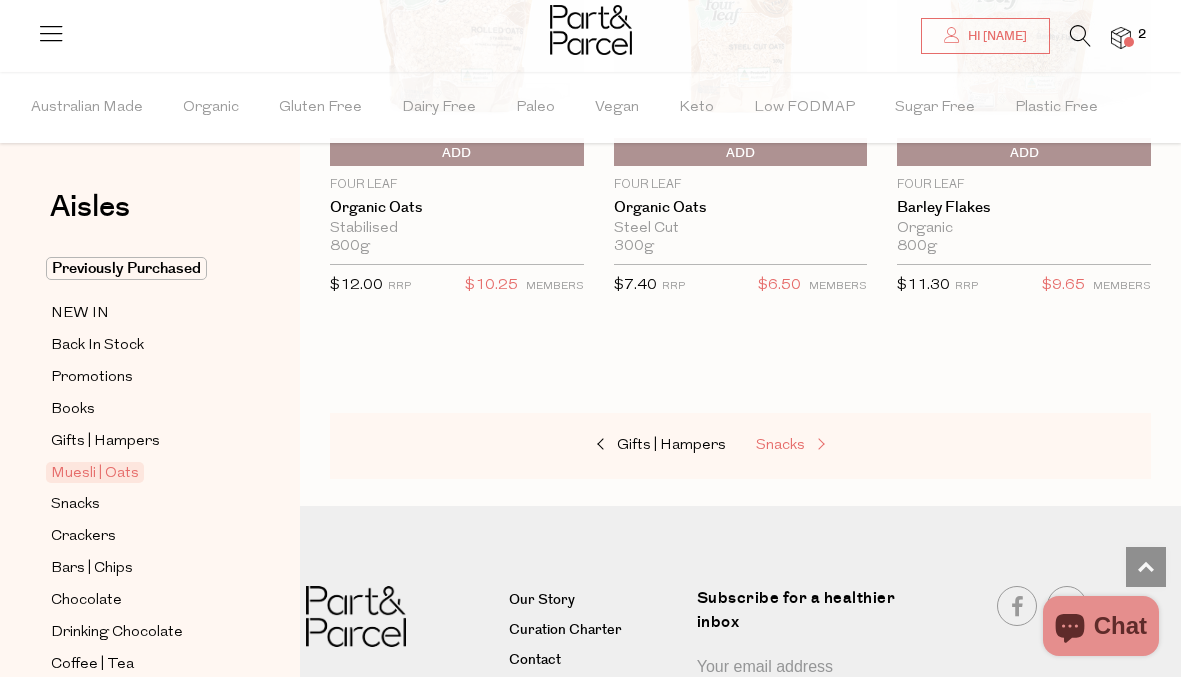 click on "Snacks" at bounding box center [780, 445] 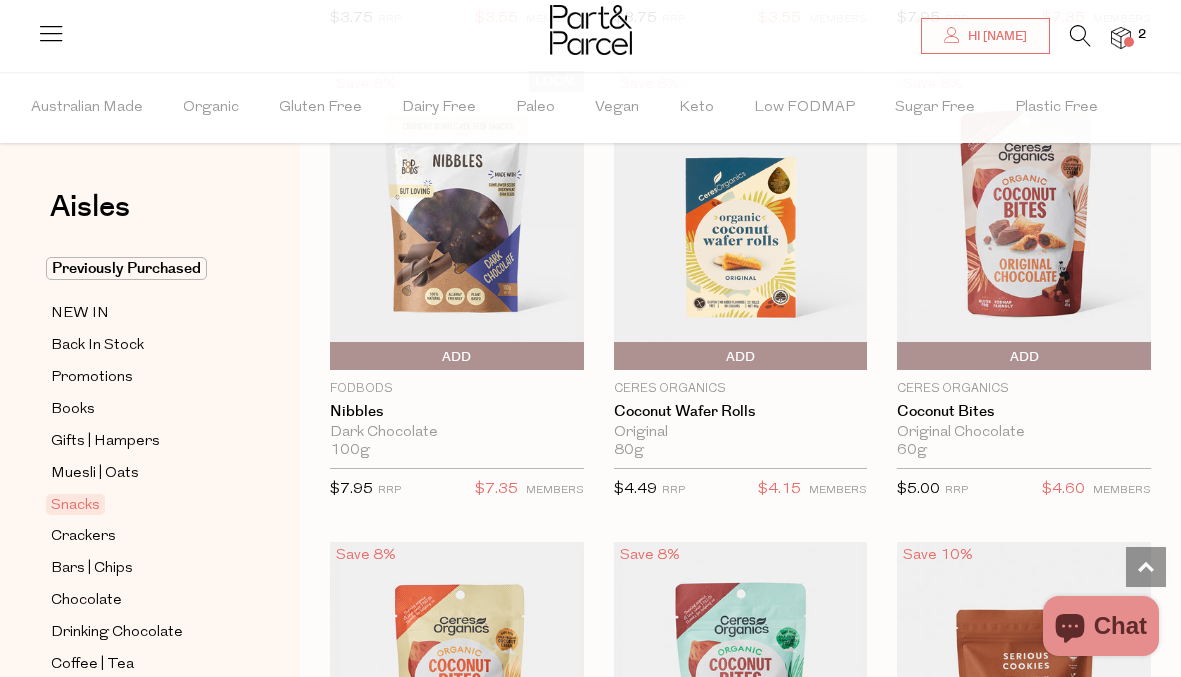 scroll, scrollTop: 4434, scrollLeft: 0, axis: vertical 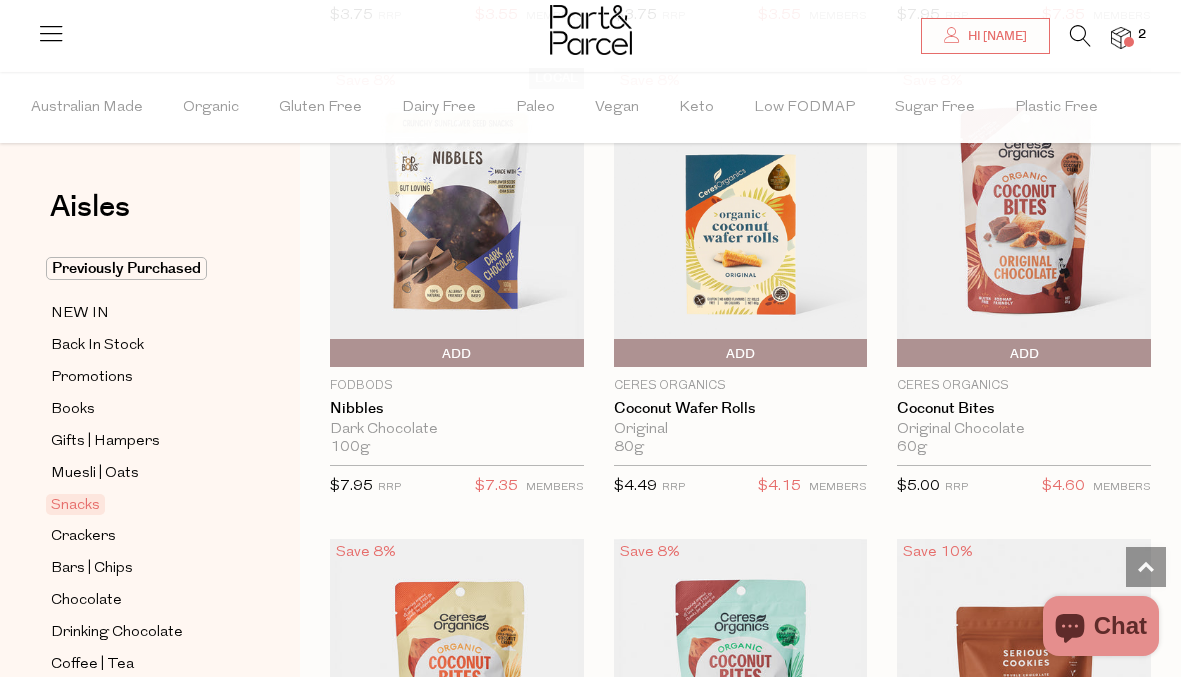click on "Add To Parcel" at bounding box center [741, 354] 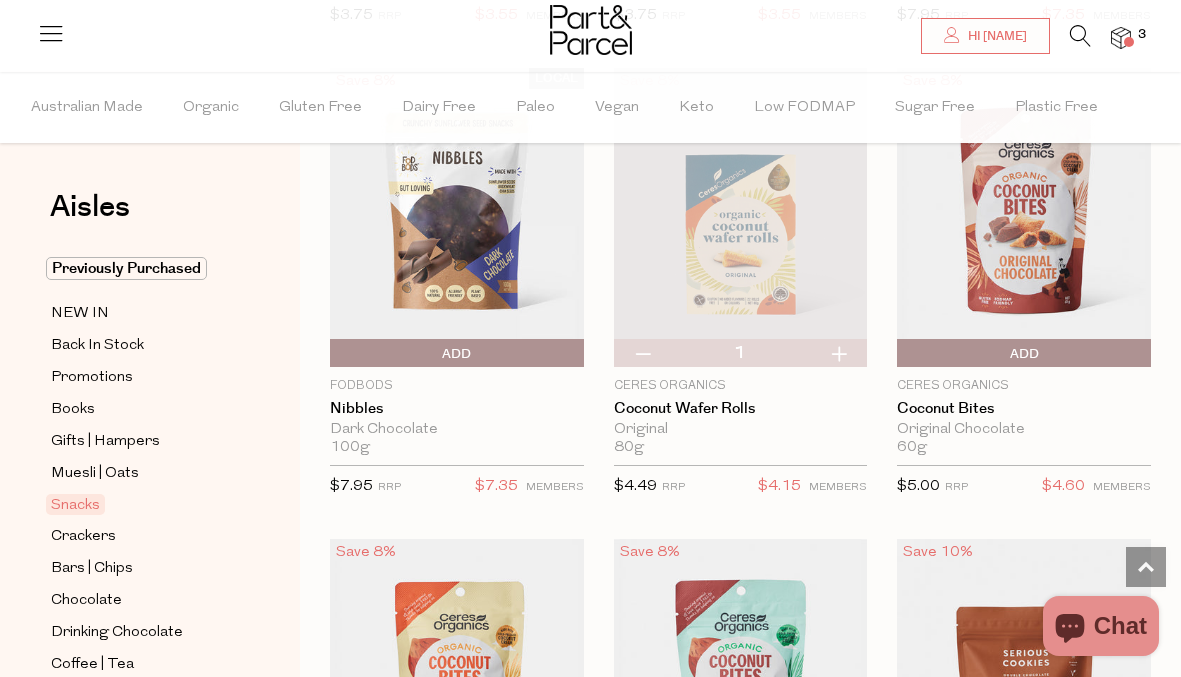 click at bounding box center (838, 353) 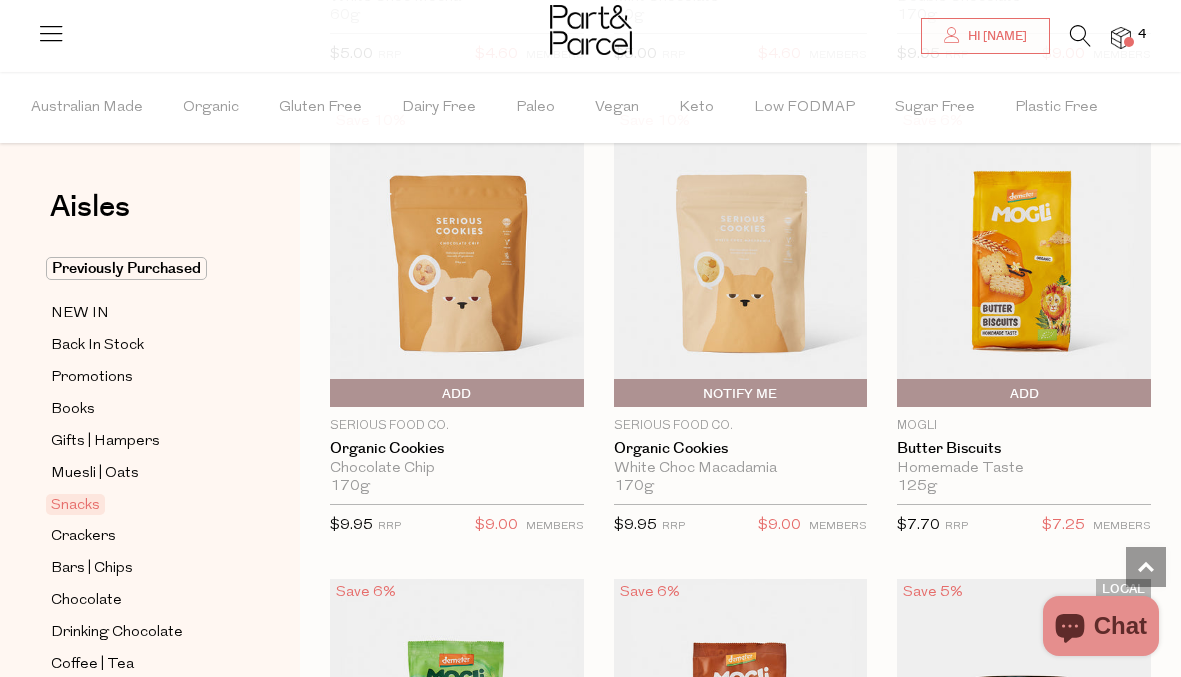 scroll, scrollTop: 5320, scrollLeft: 0, axis: vertical 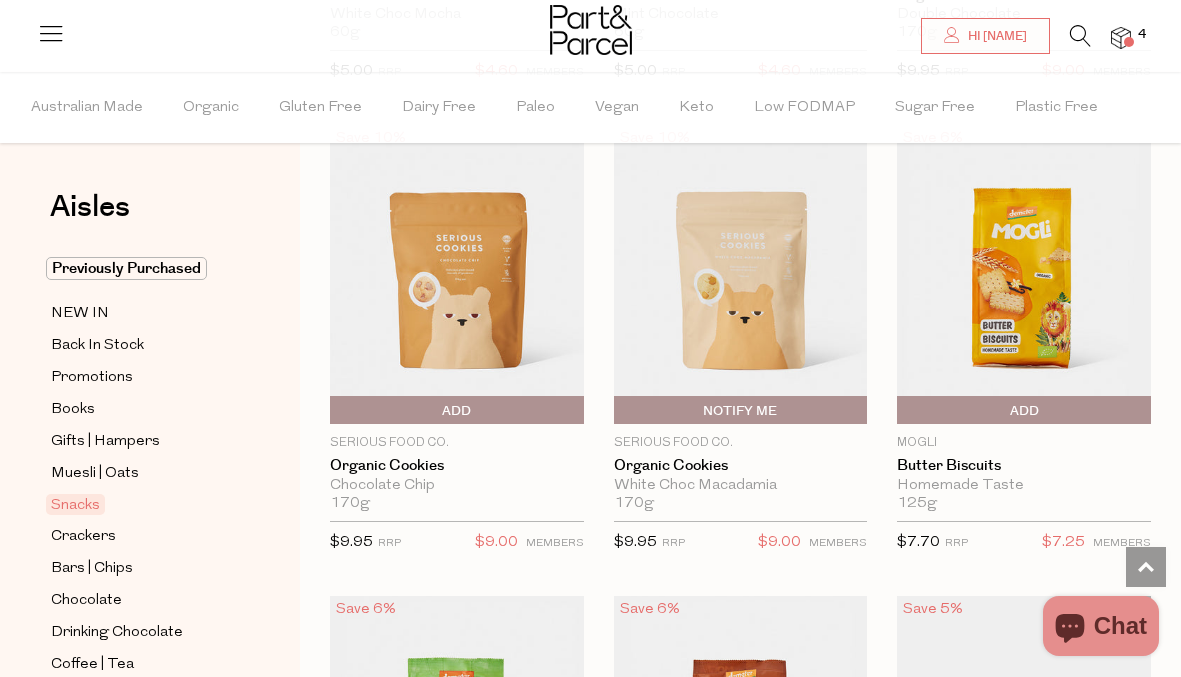 click at bounding box center [1024, 274] 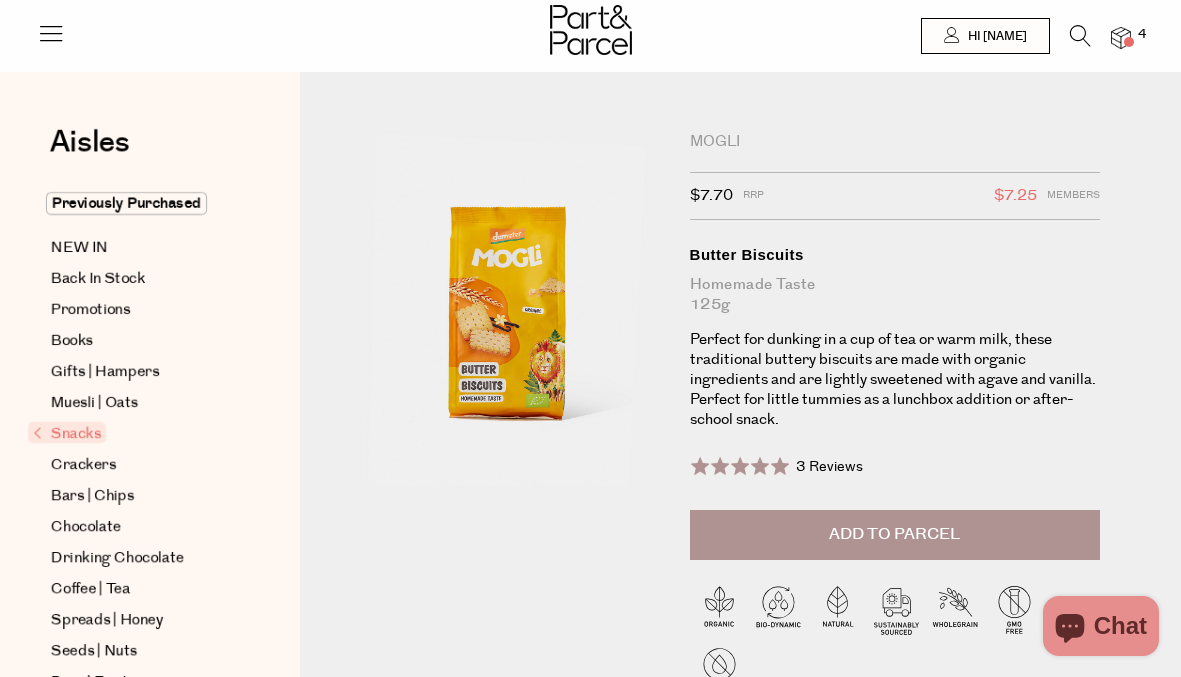 scroll, scrollTop: 0, scrollLeft: 0, axis: both 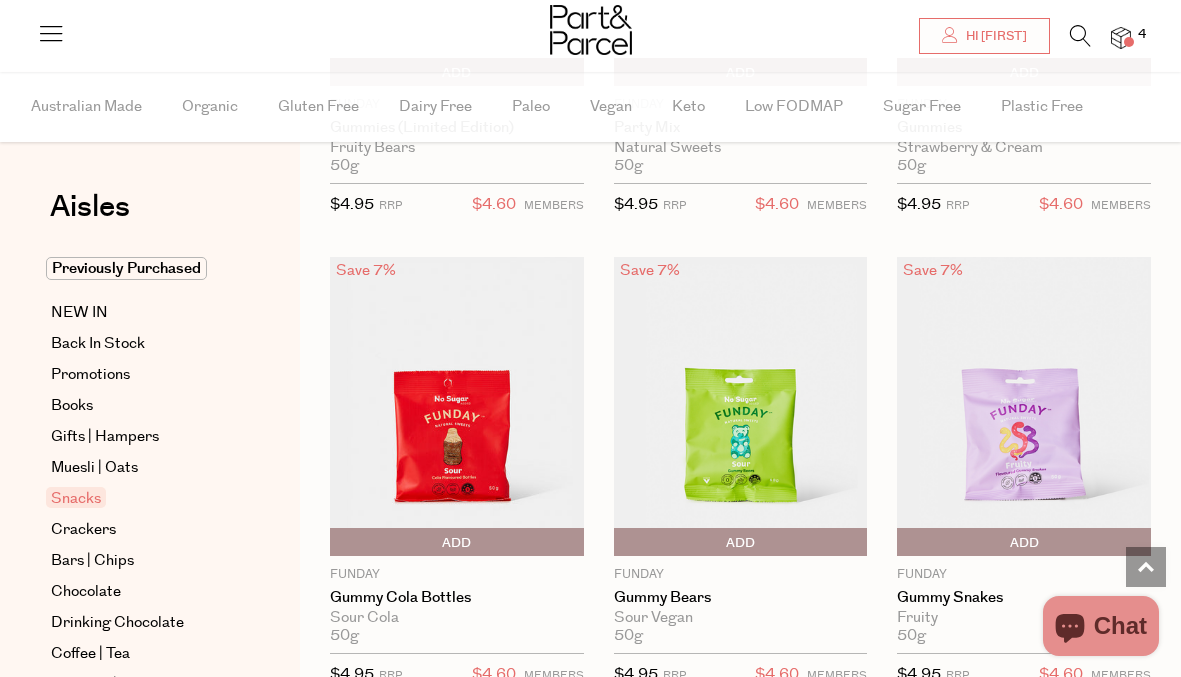 type on "2" 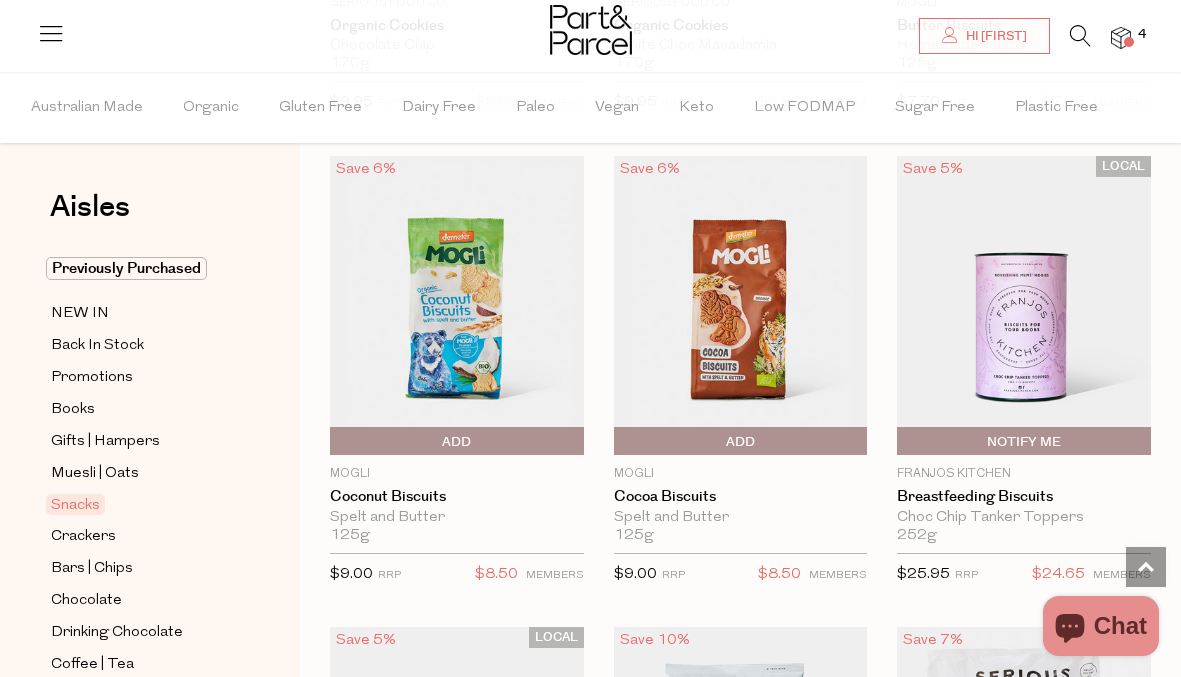 scroll, scrollTop: 5758, scrollLeft: 0, axis: vertical 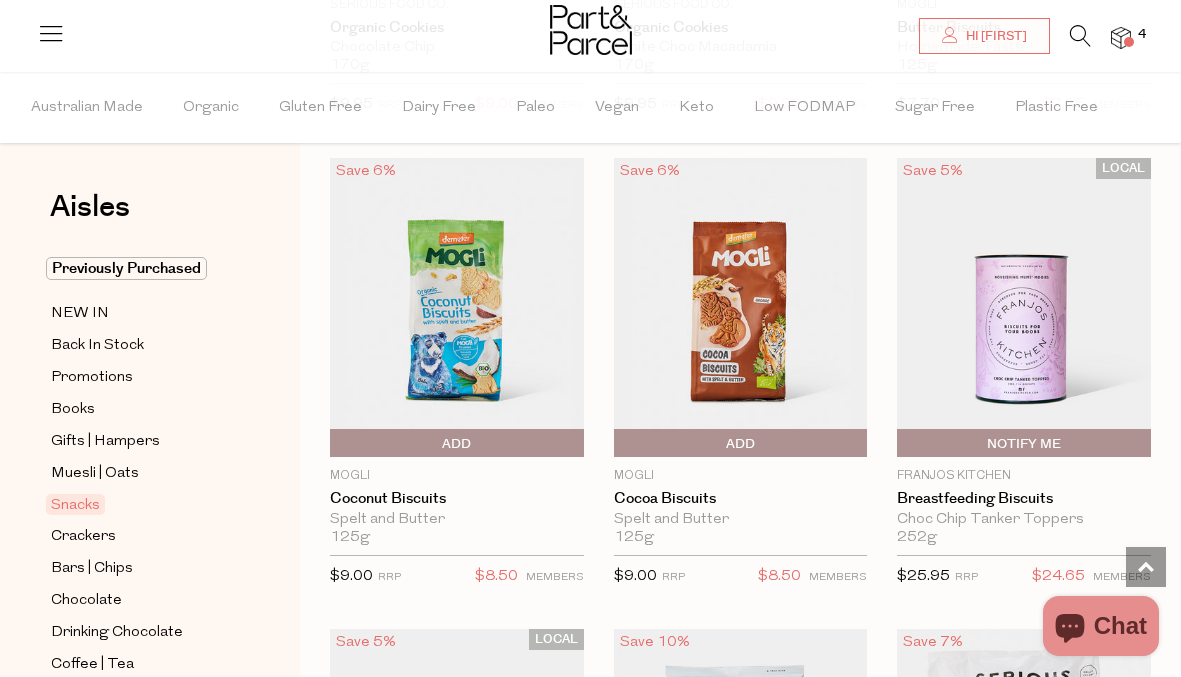 click on "Add To Parcel" at bounding box center (457, 444) 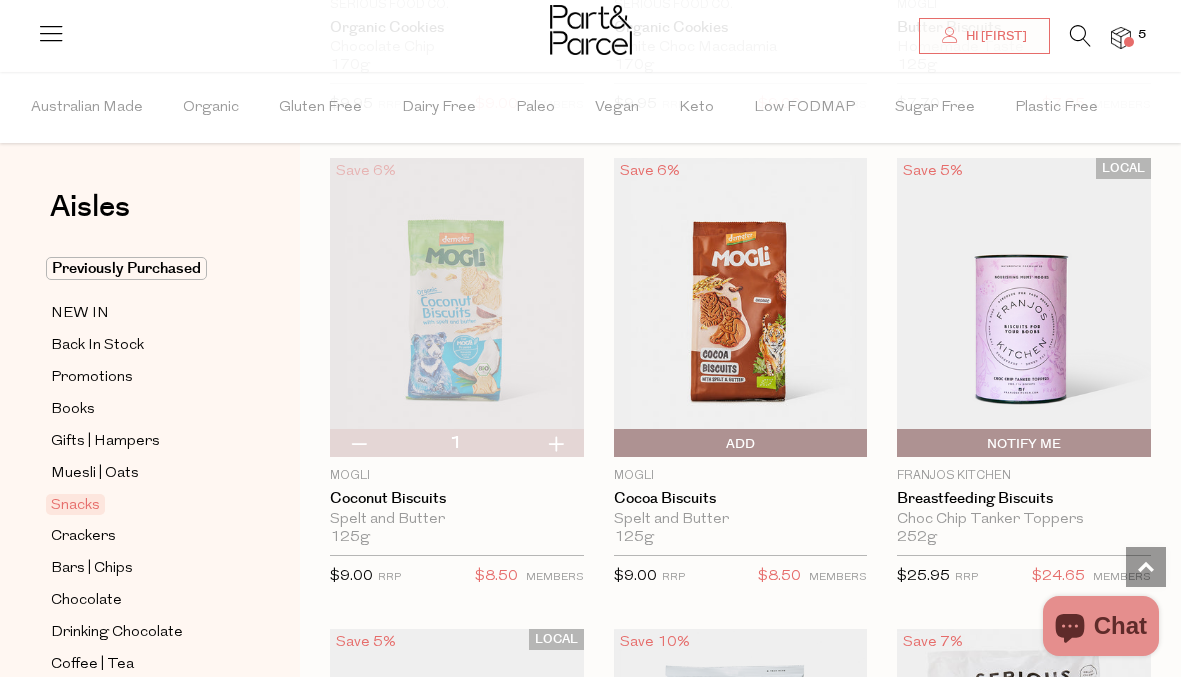 click on "Add To Parcel" at bounding box center [619, 444] 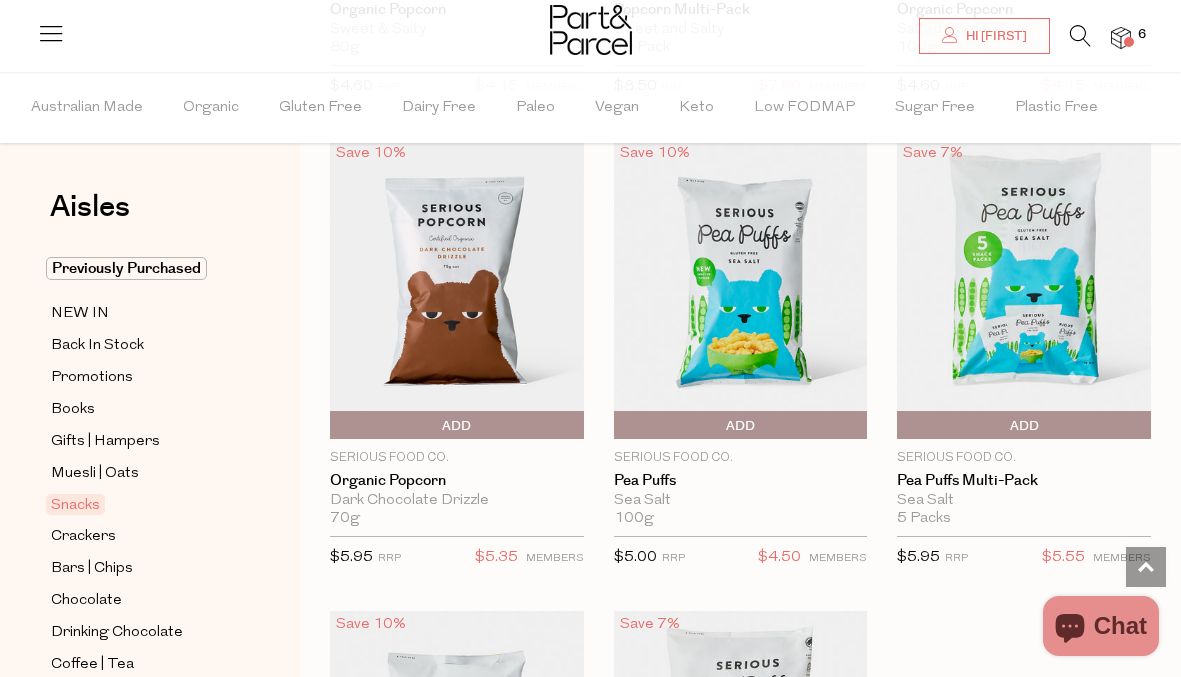 scroll, scrollTop: 7173, scrollLeft: 0, axis: vertical 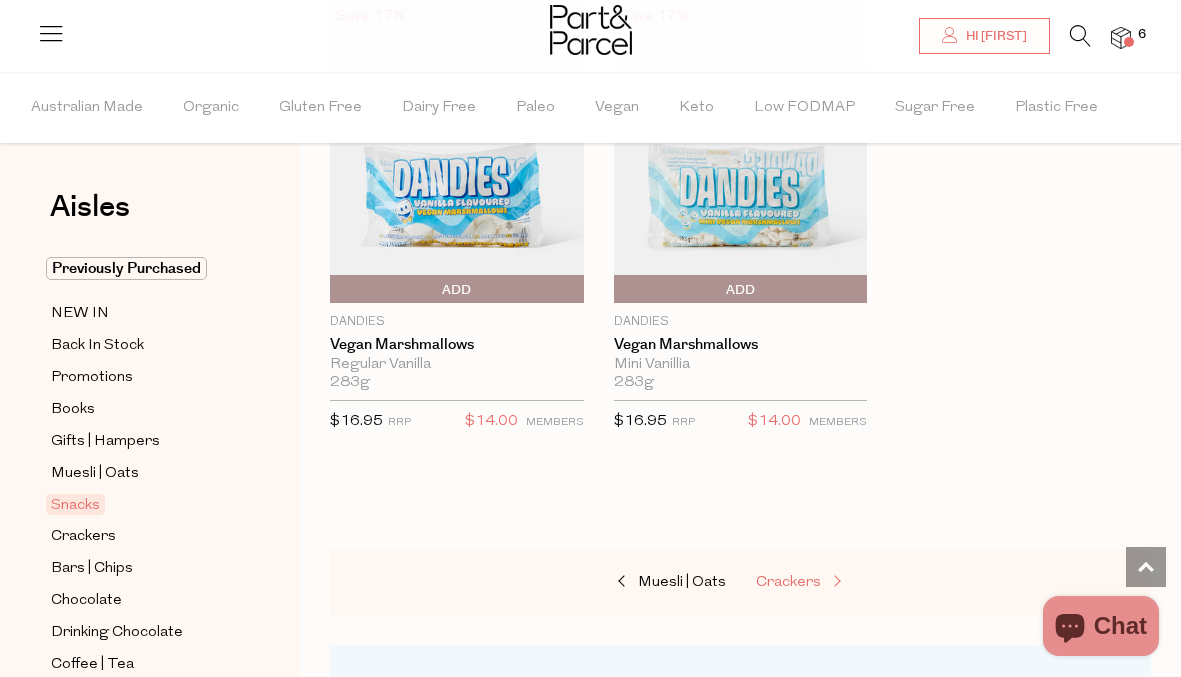 click at bounding box center (835, 582) 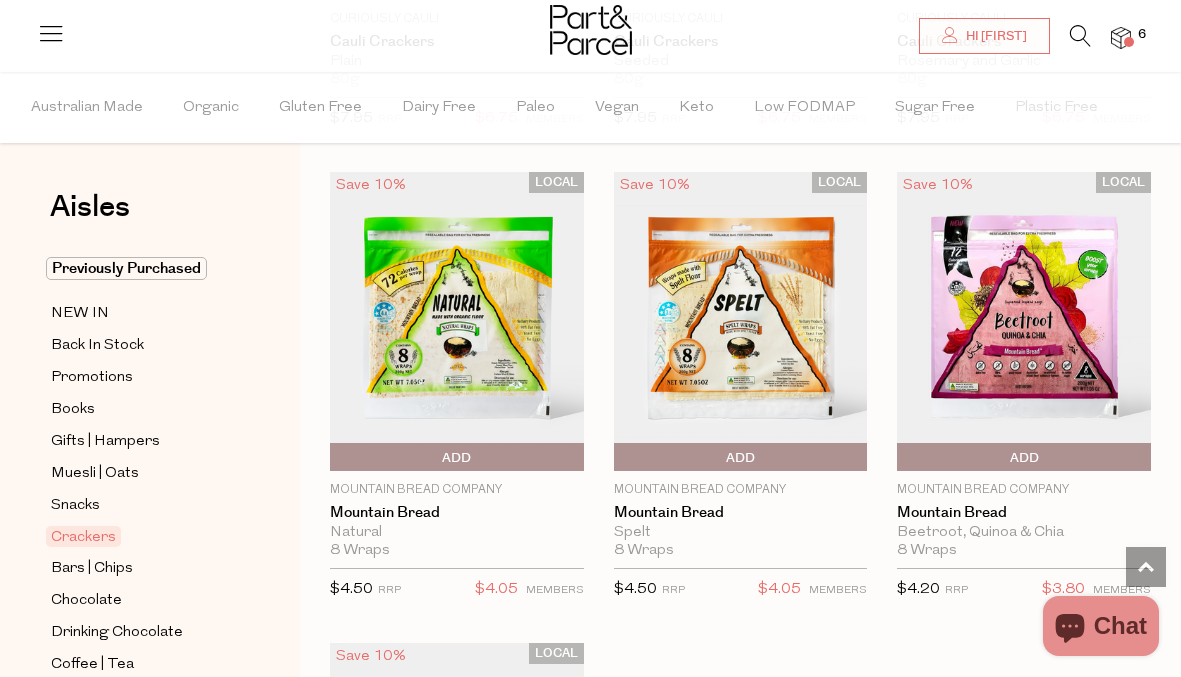 scroll, scrollTop: 5265, scrollLeft: 0, axis: vertical 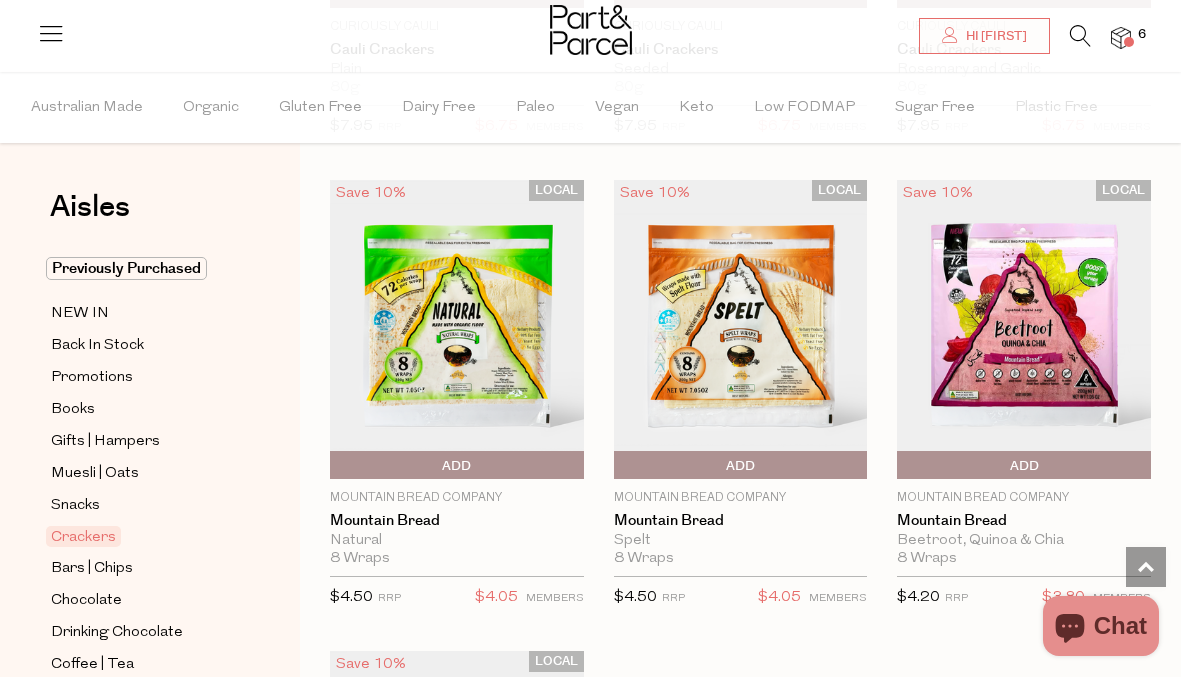 click on "Add To Parcel" at bounding box center (457, 466) 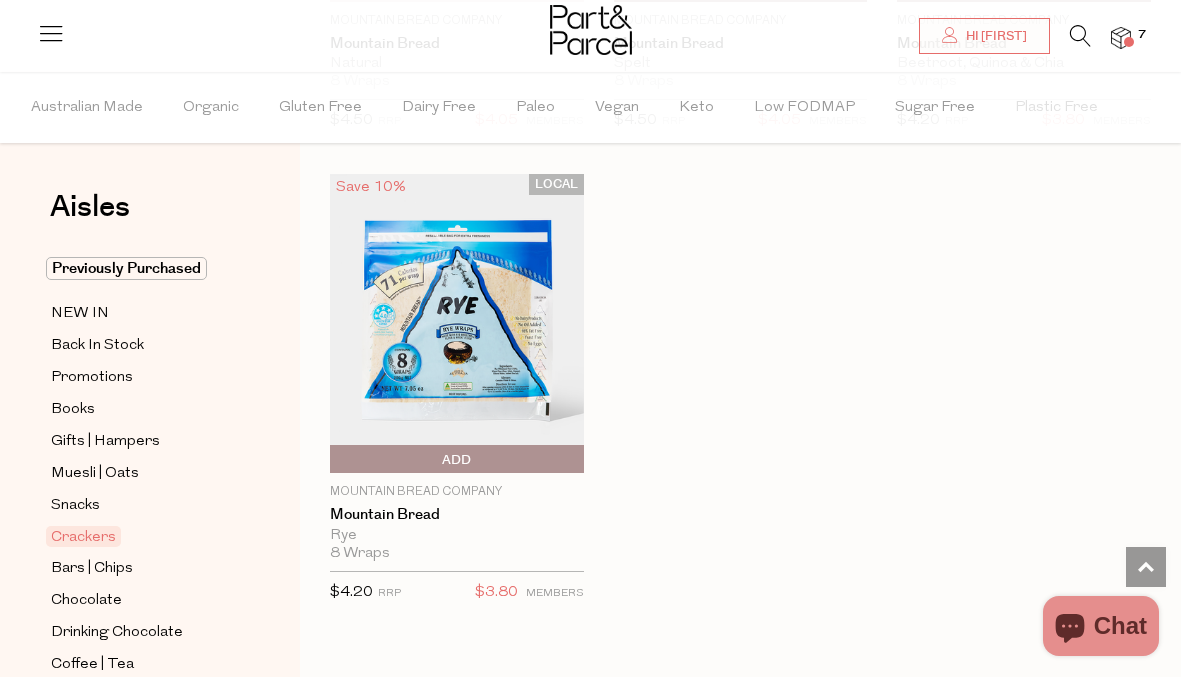 scroll, scrollTop: 5744, scrollLeft: 0, axis: vertical 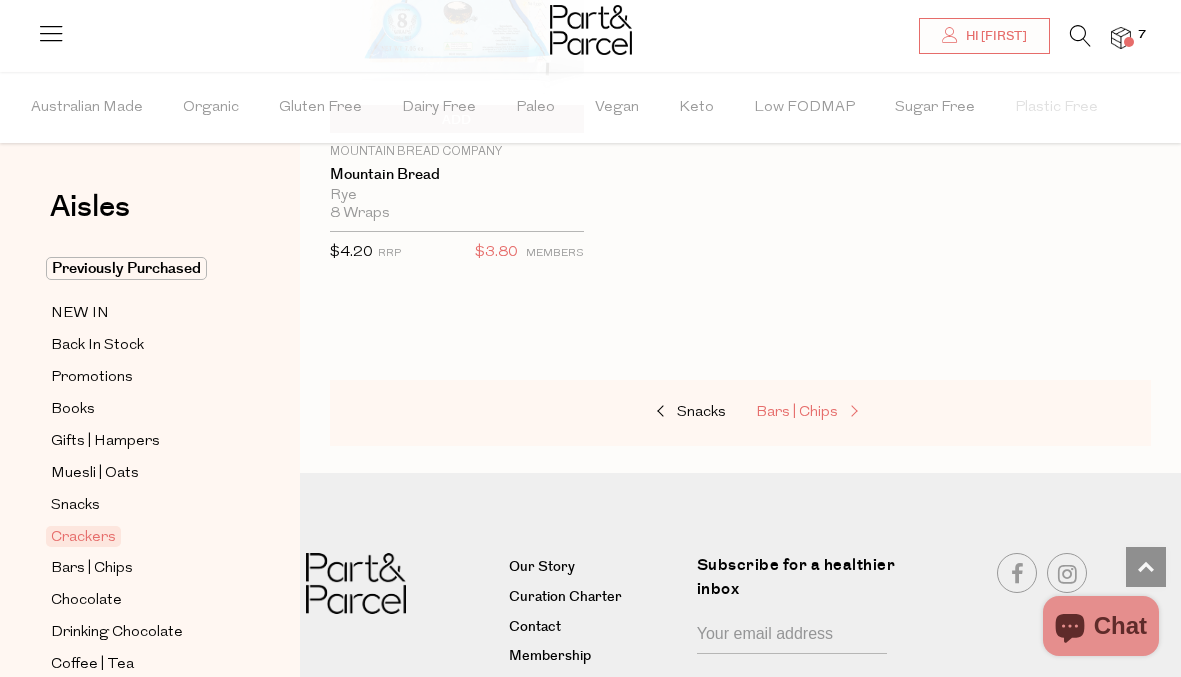 click on "Bars | Chips" at bounding box center [797, 412] 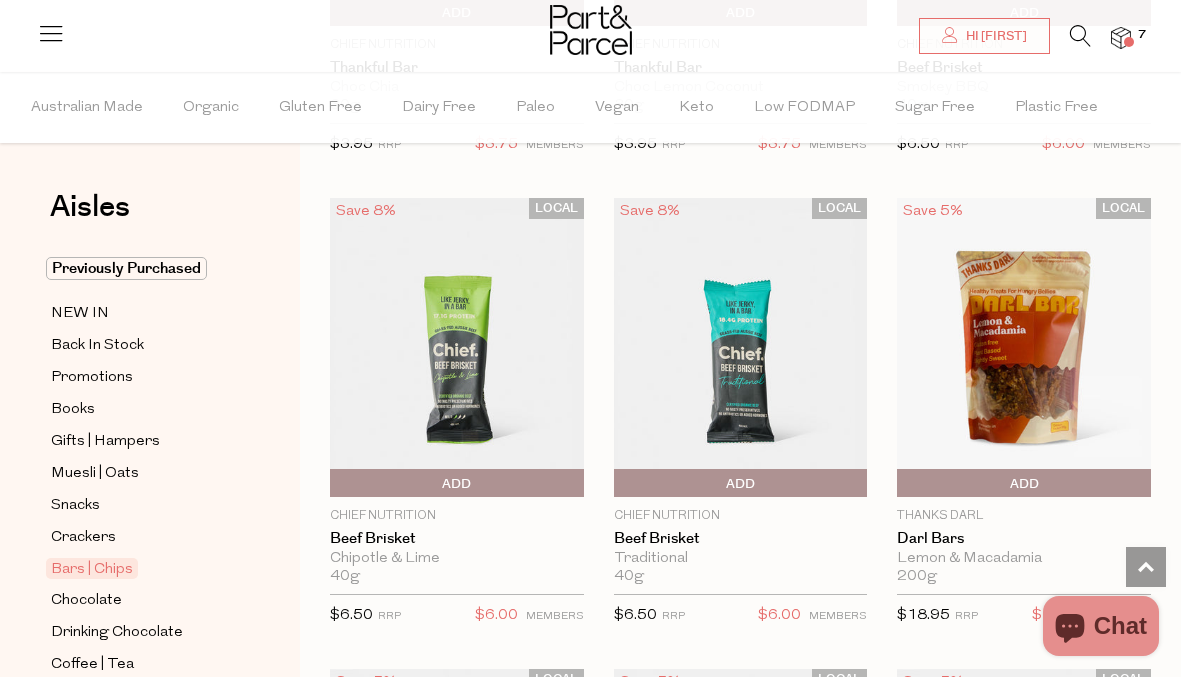 scroll, scrollTop: 3363, scrollLeft: 0, axis: vertical 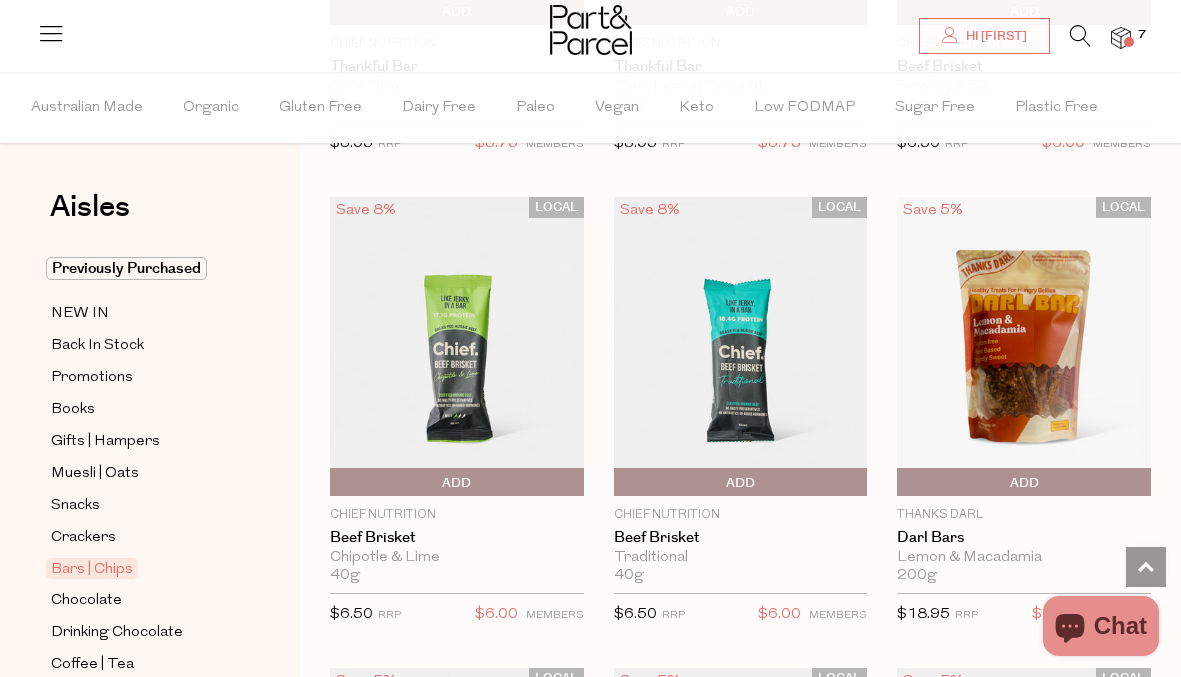 click on "Add To Parcel" at bounding box center (741, 483) 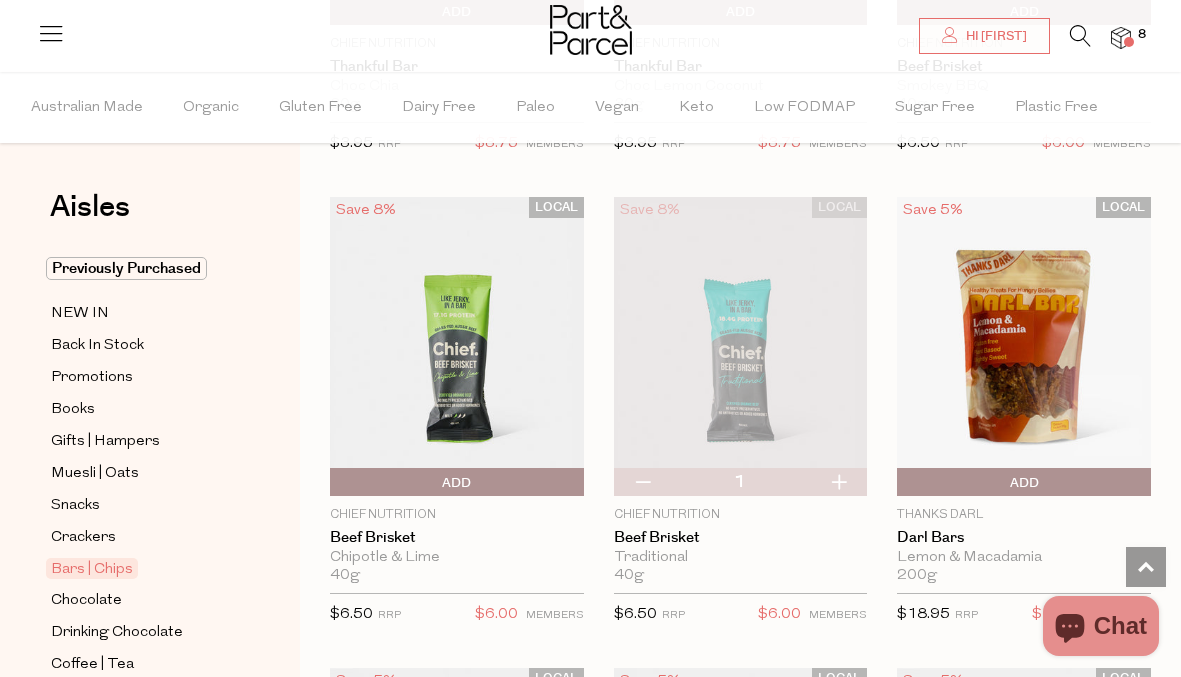 click at bounding box center [838, 482] 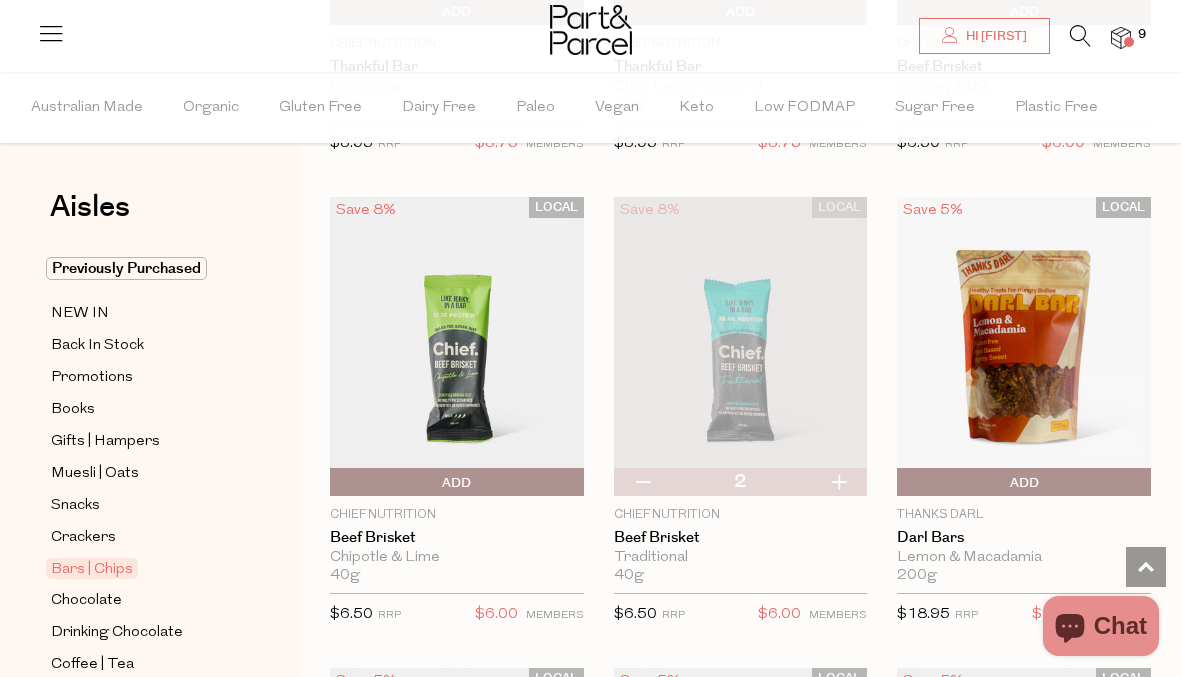 click at bounding box center (838, 482) 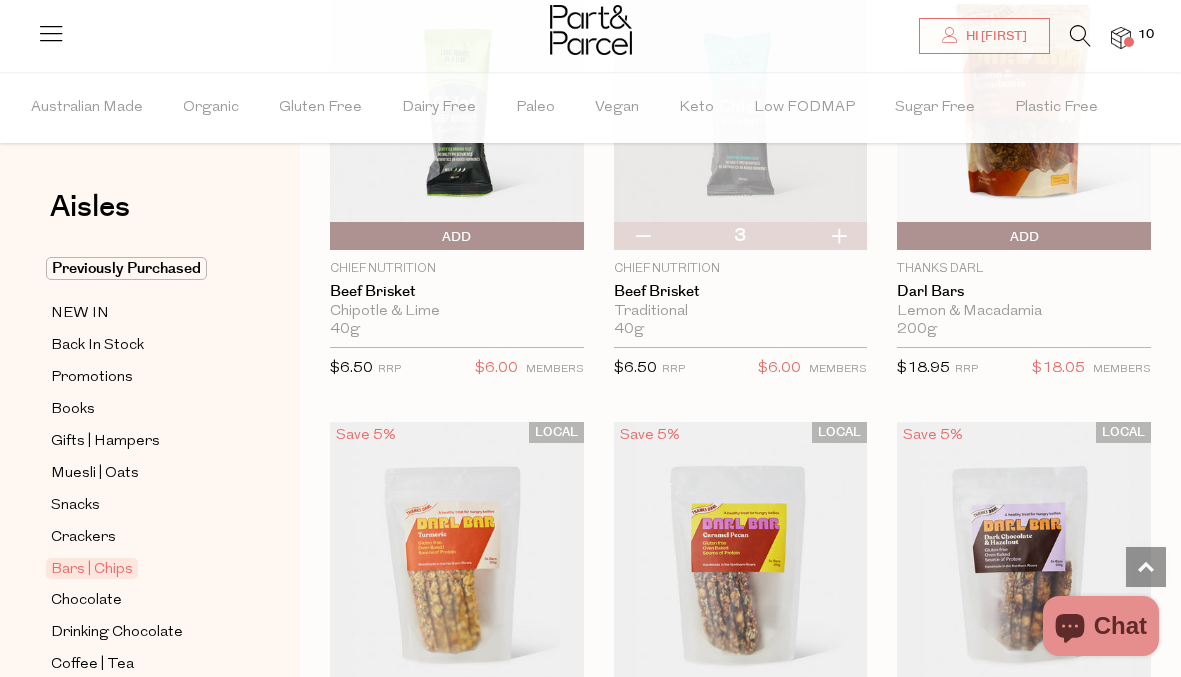 scroll, scrollTop: 3466, scrollLeft: 0, axis: vertical 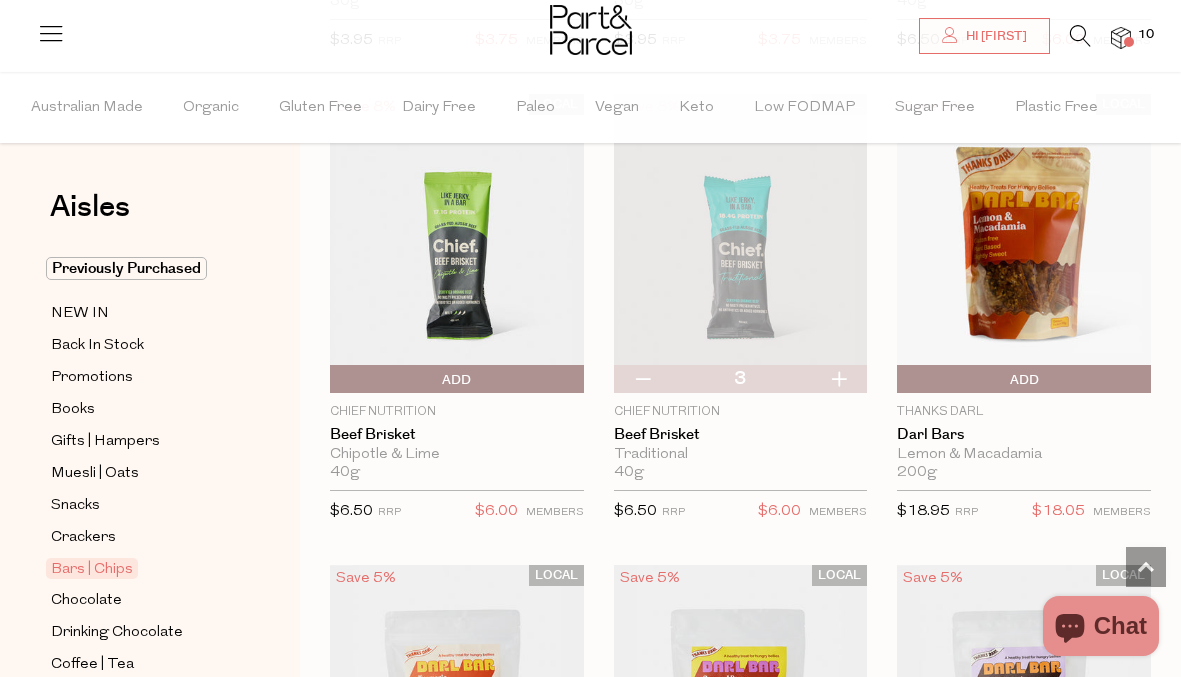 click at bounding box center [642, 379] 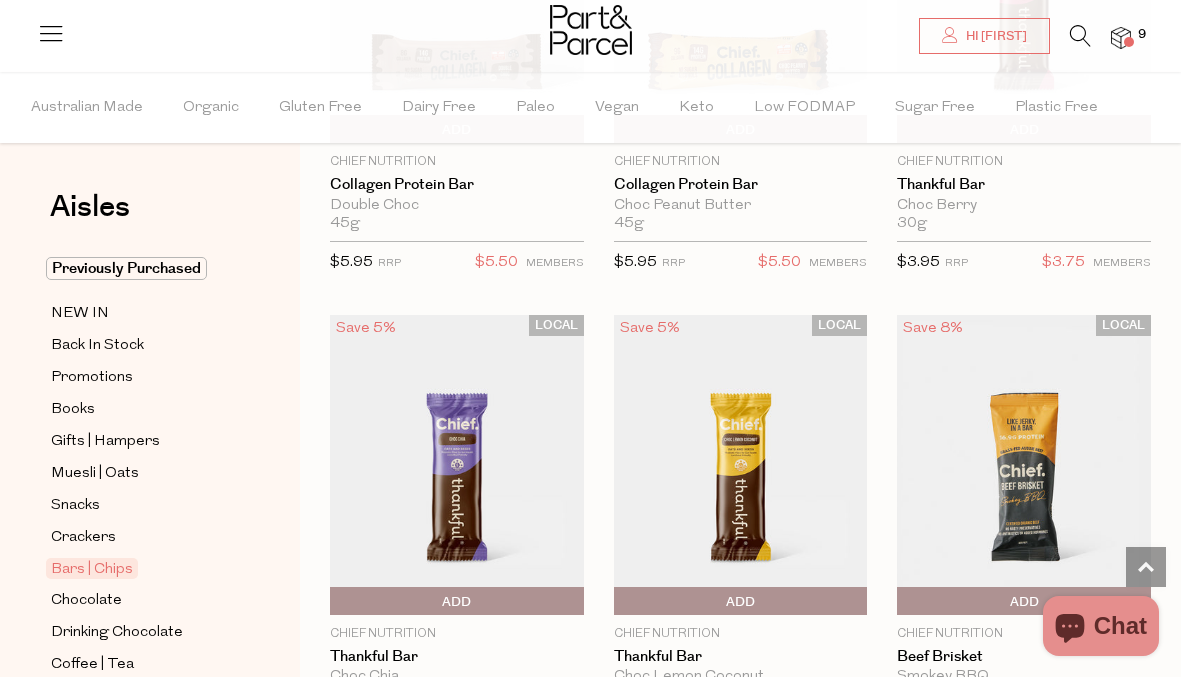 scroll, scrollTop: 2841, scrollLeft: 0, axis: vertical 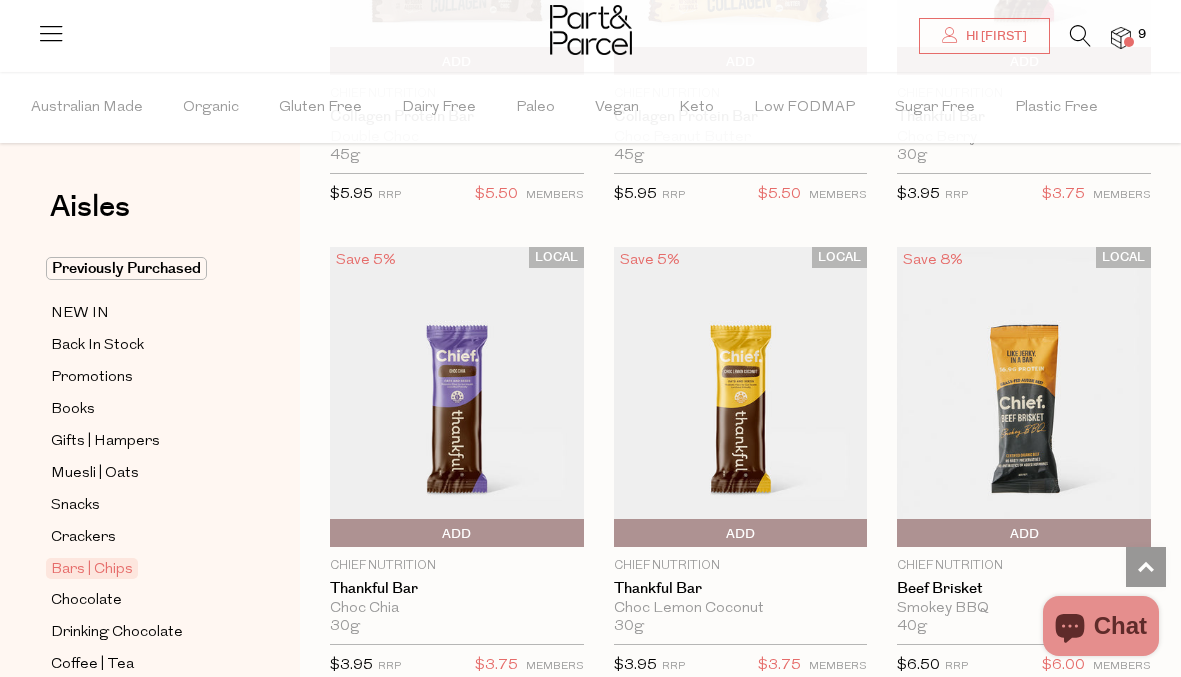 click on "Add To Parcel" at bounding box center [619, 534] 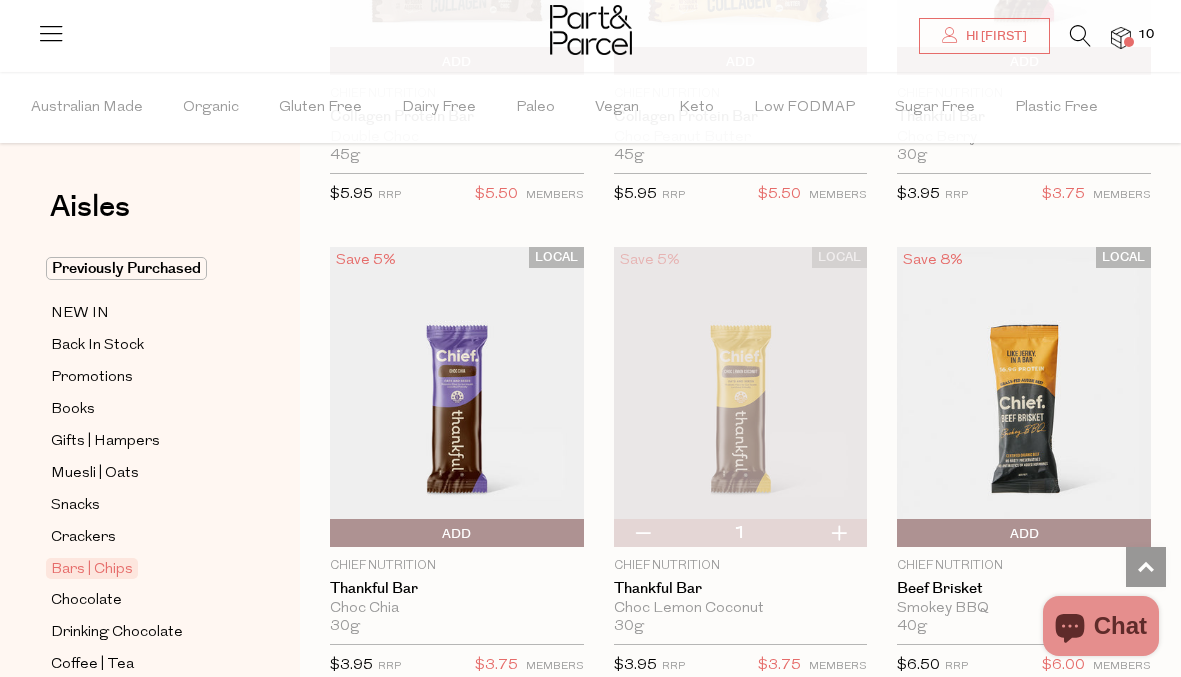 click at bounding box center [838, 533] 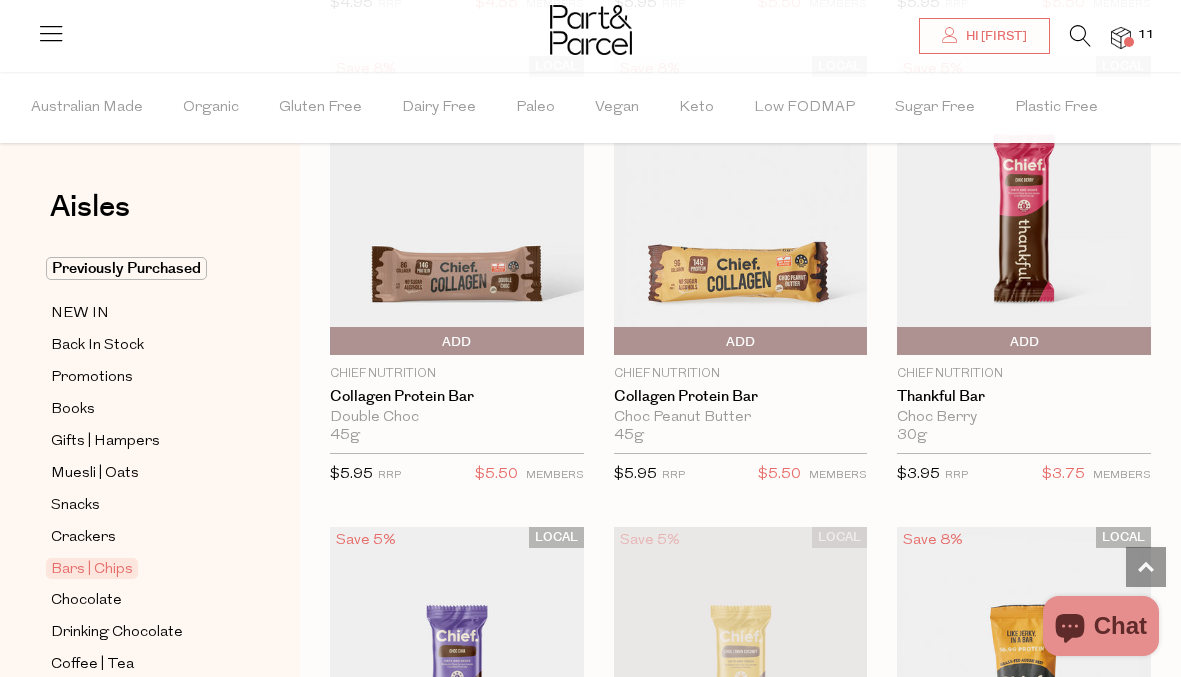 scroll, scrollTop: 2504, scrollLeft: 0, axis: vertical 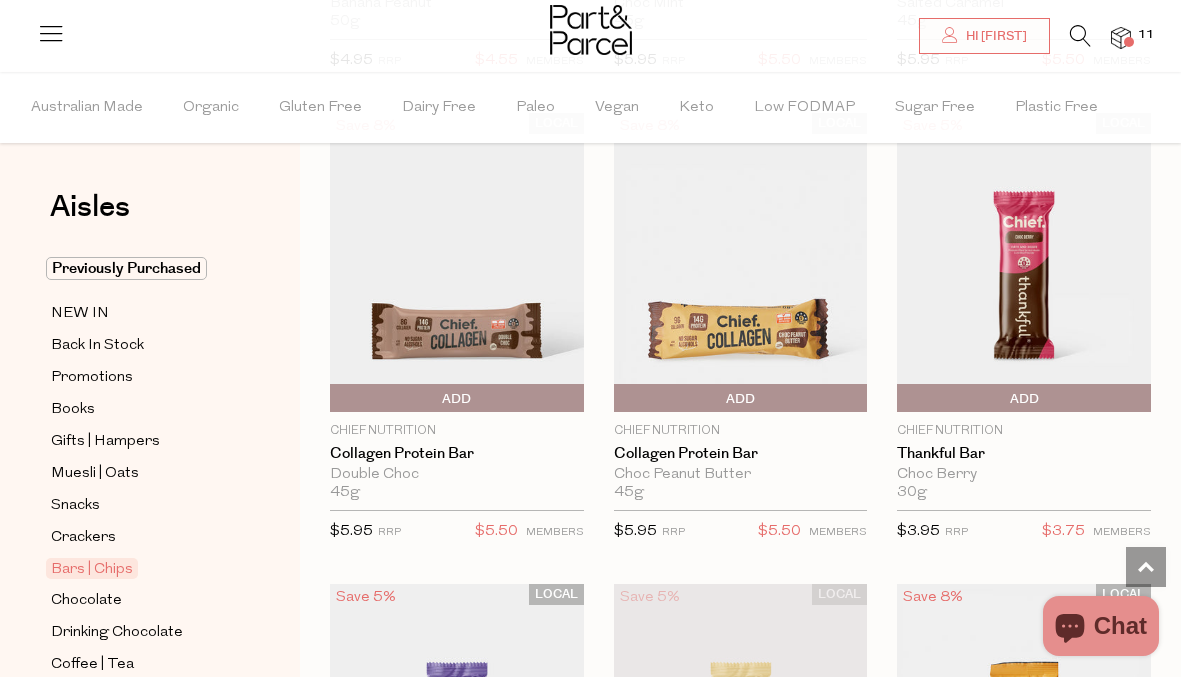 click on "Add To Parcel" at bounding box center [1024, 399] 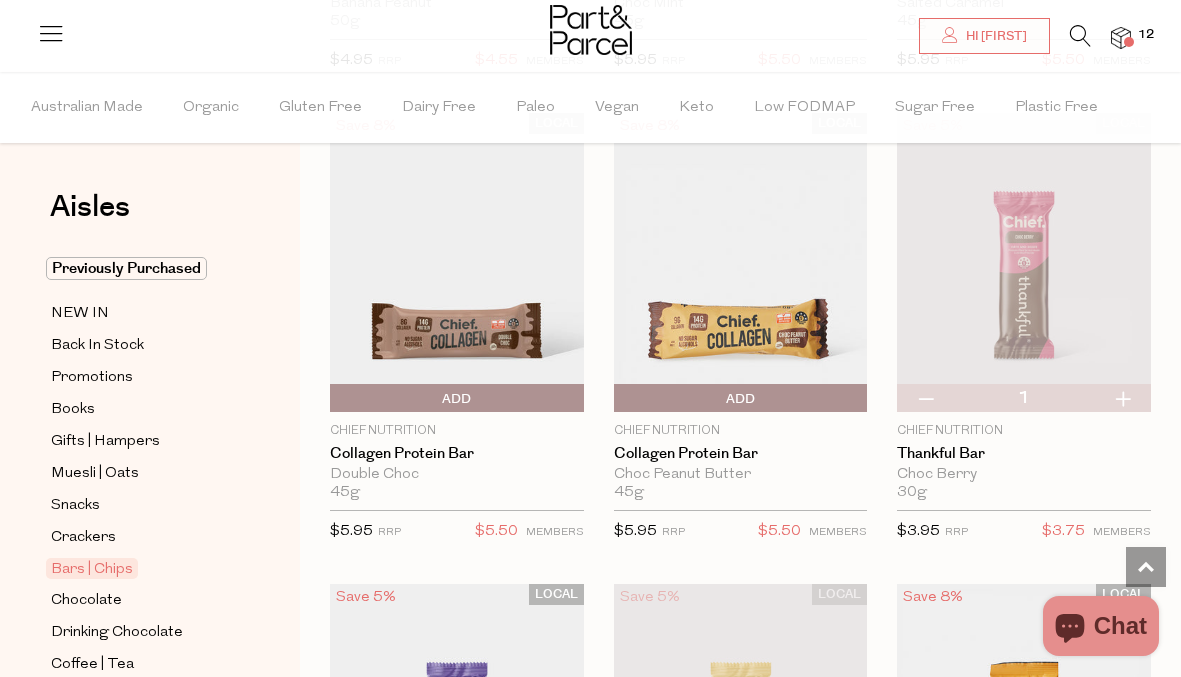 click at bounding box center [1122, 398] 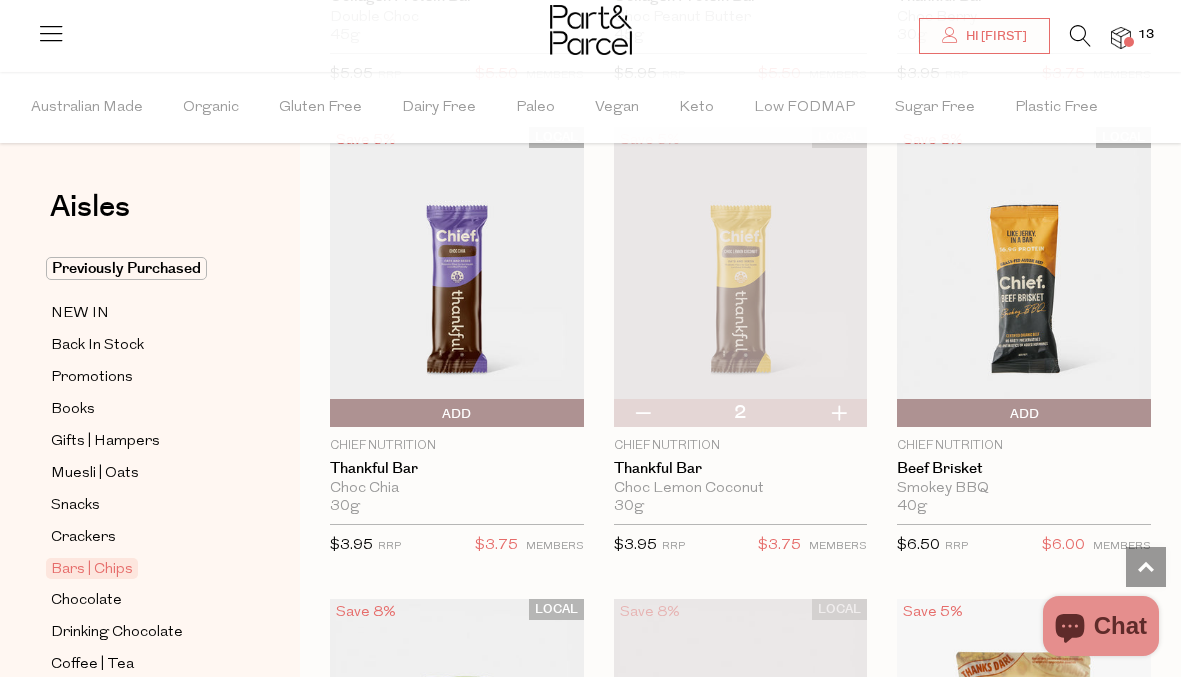 scroll, scrollTop: 3019, scrollLeft: 0, axis: vertical 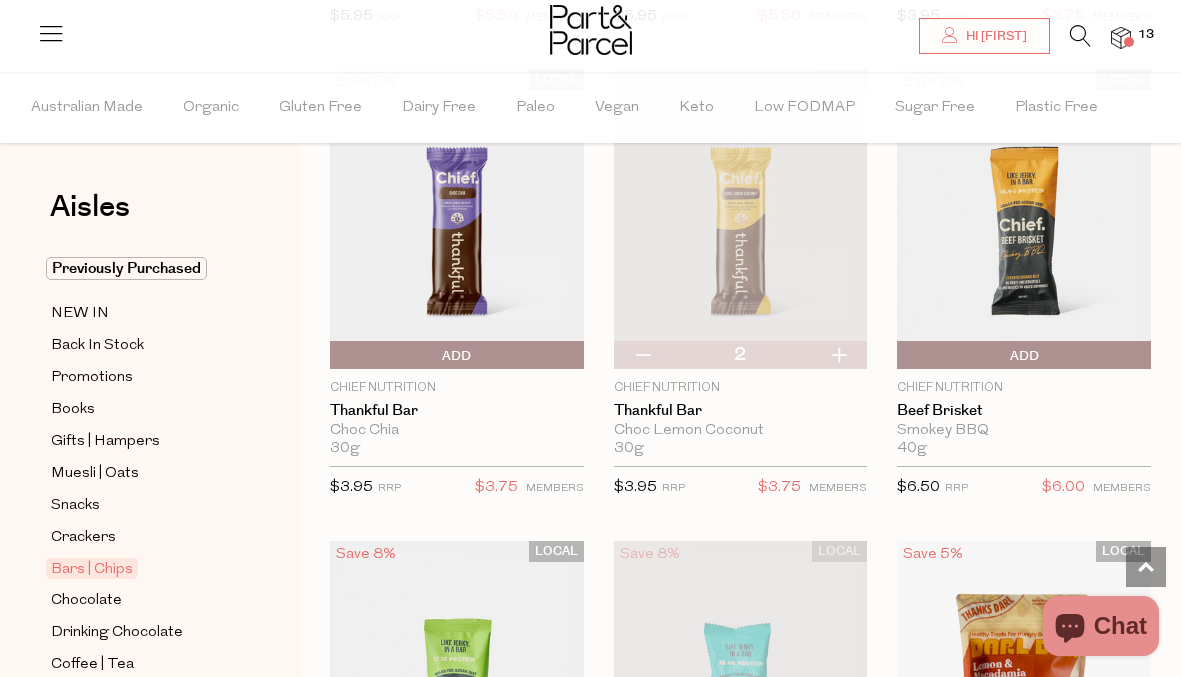 click on "Add To Parcel" at bounding box center (457, 356) 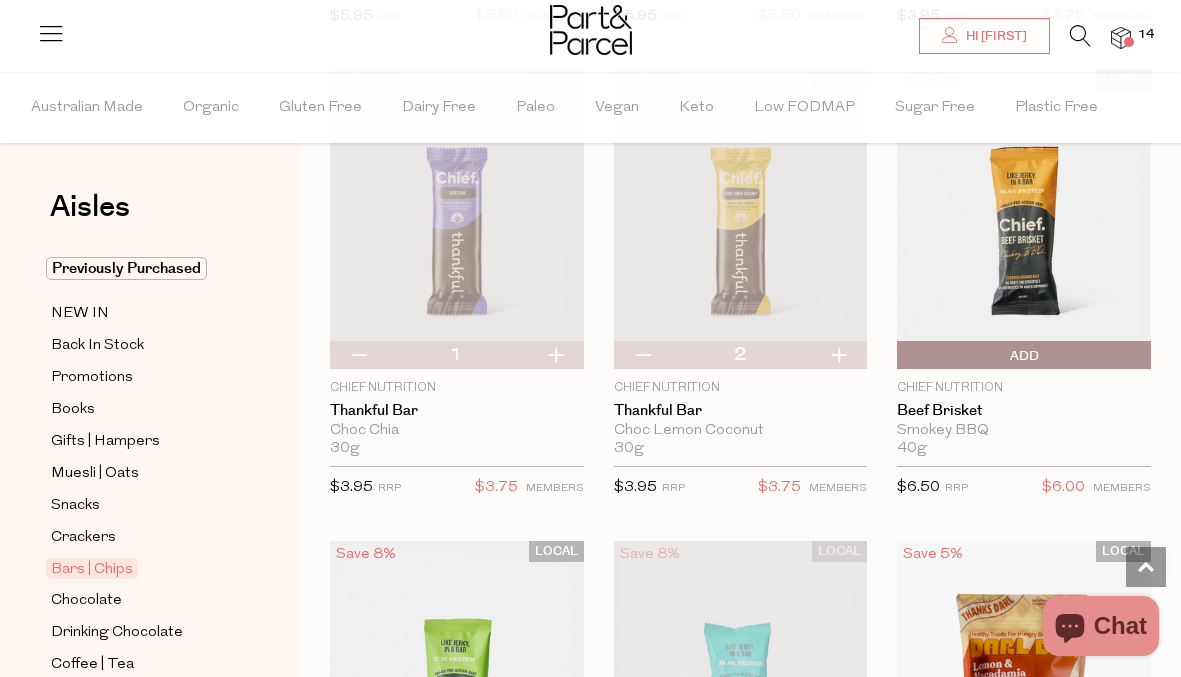 click at bounding box center [555, 355] 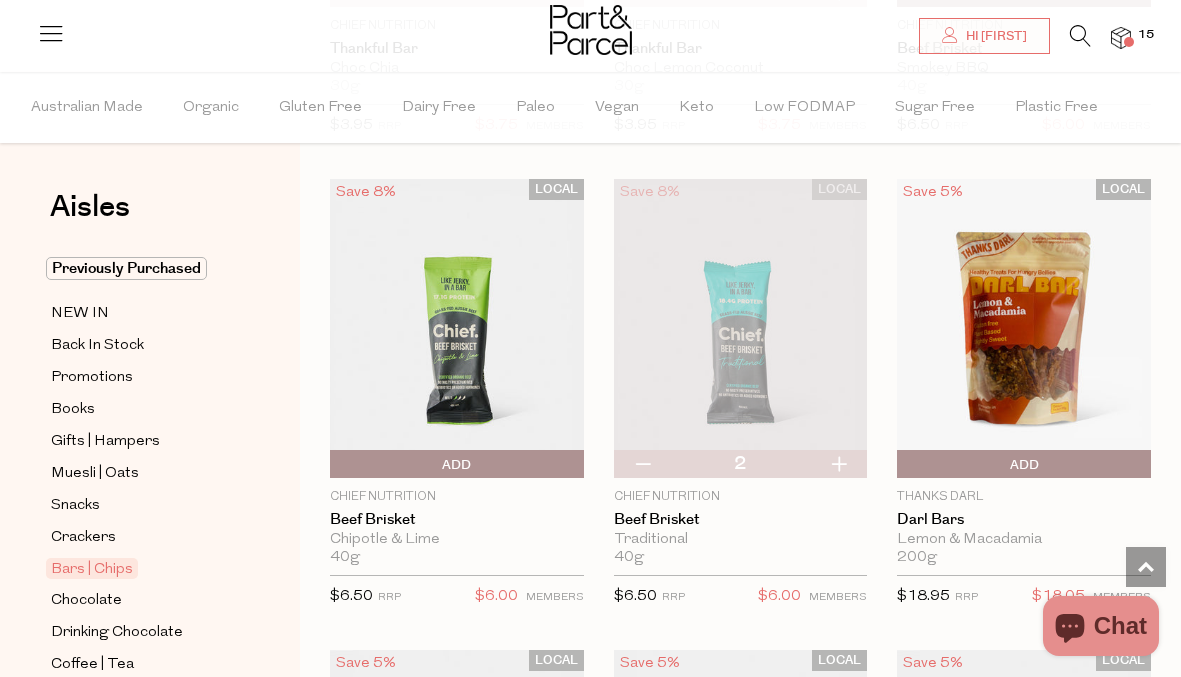 scroll, scrollTop: 3395, scrollLeft: 0, axis: vertical 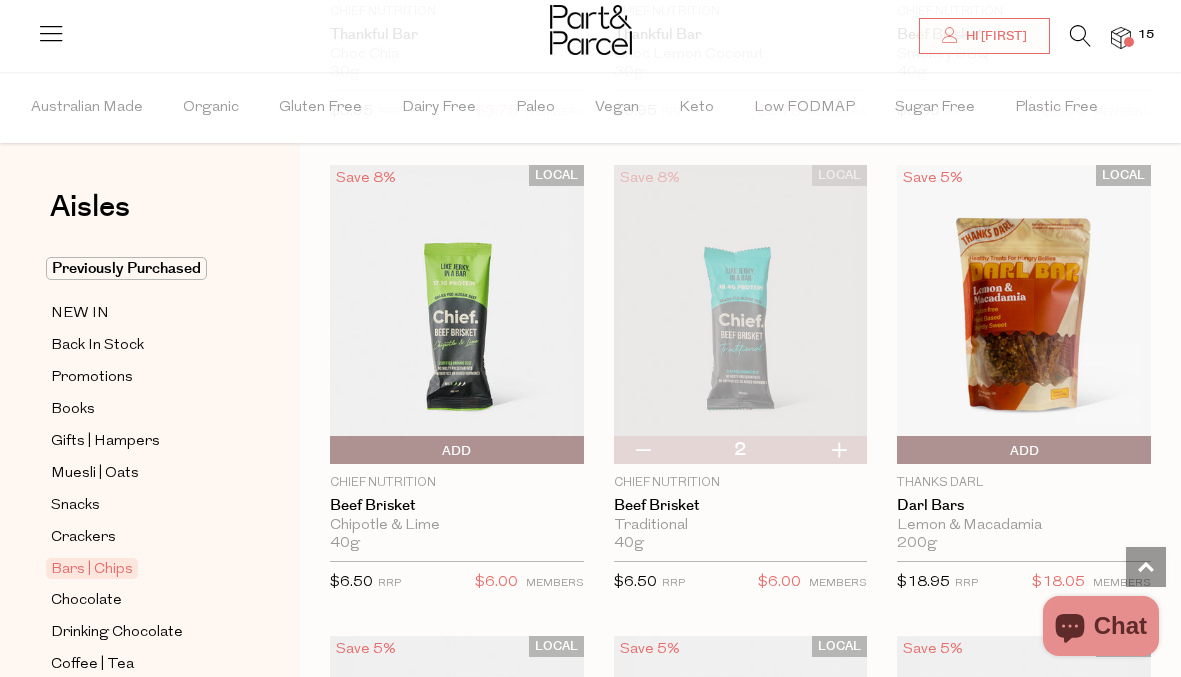 click at bounding box center (1024, 314) 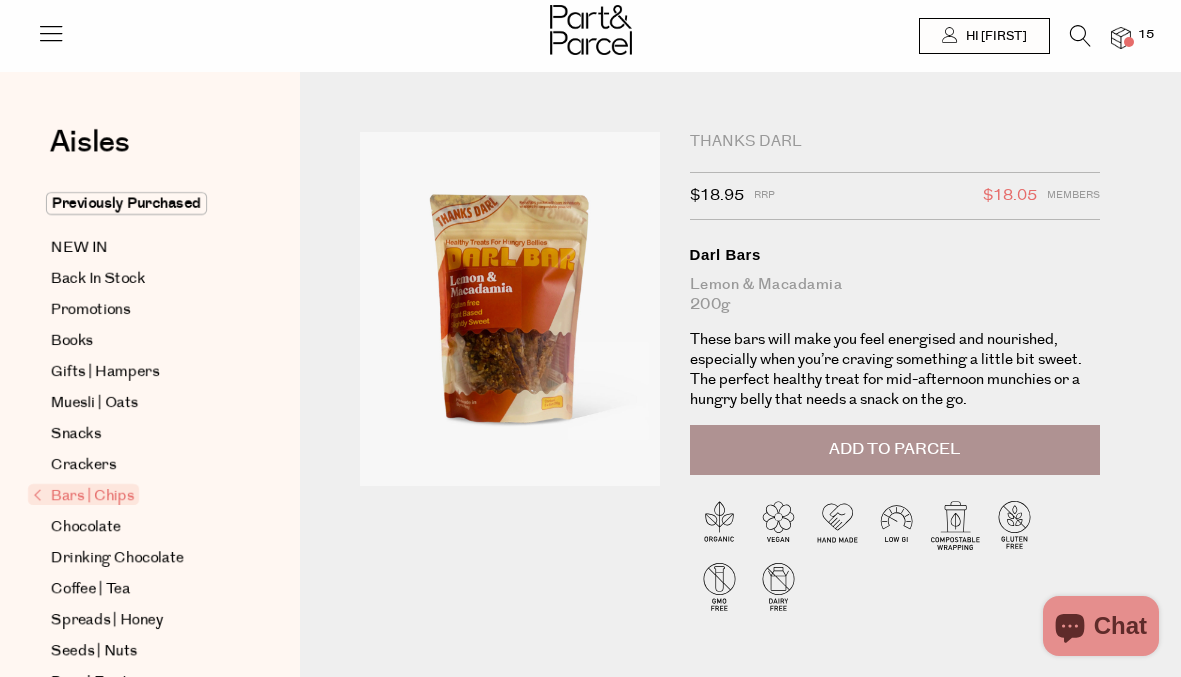 scroll, scrollTop: 0, scrollLeft: 0, axis: both 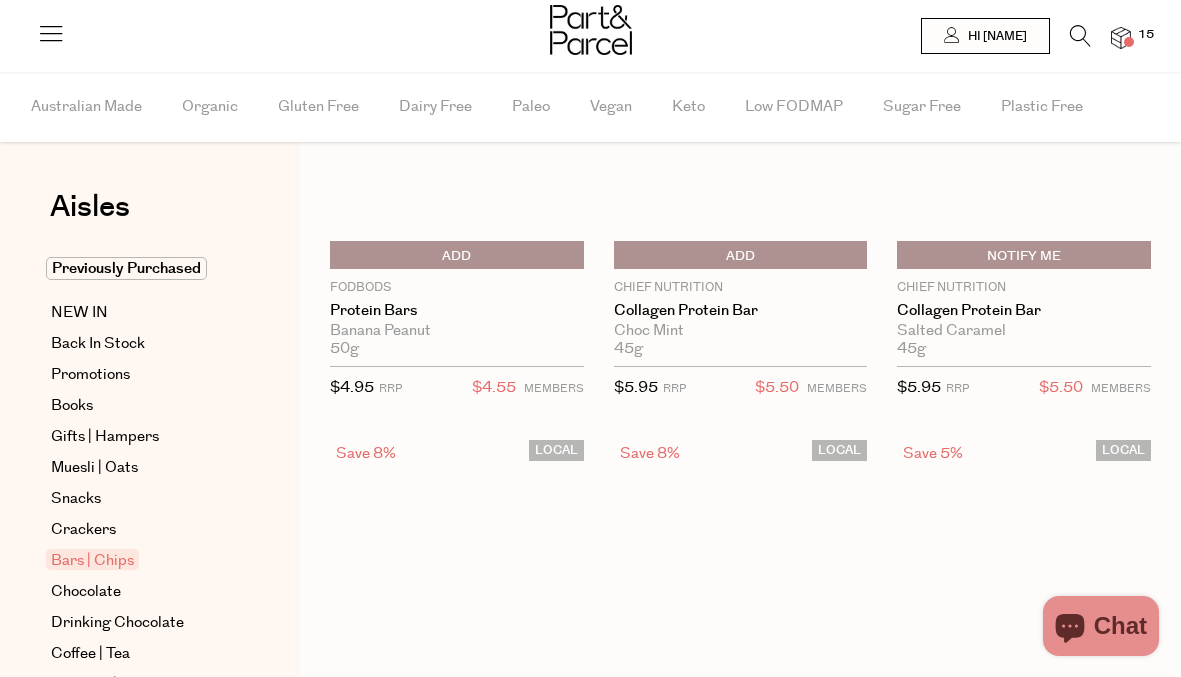 type on "2" 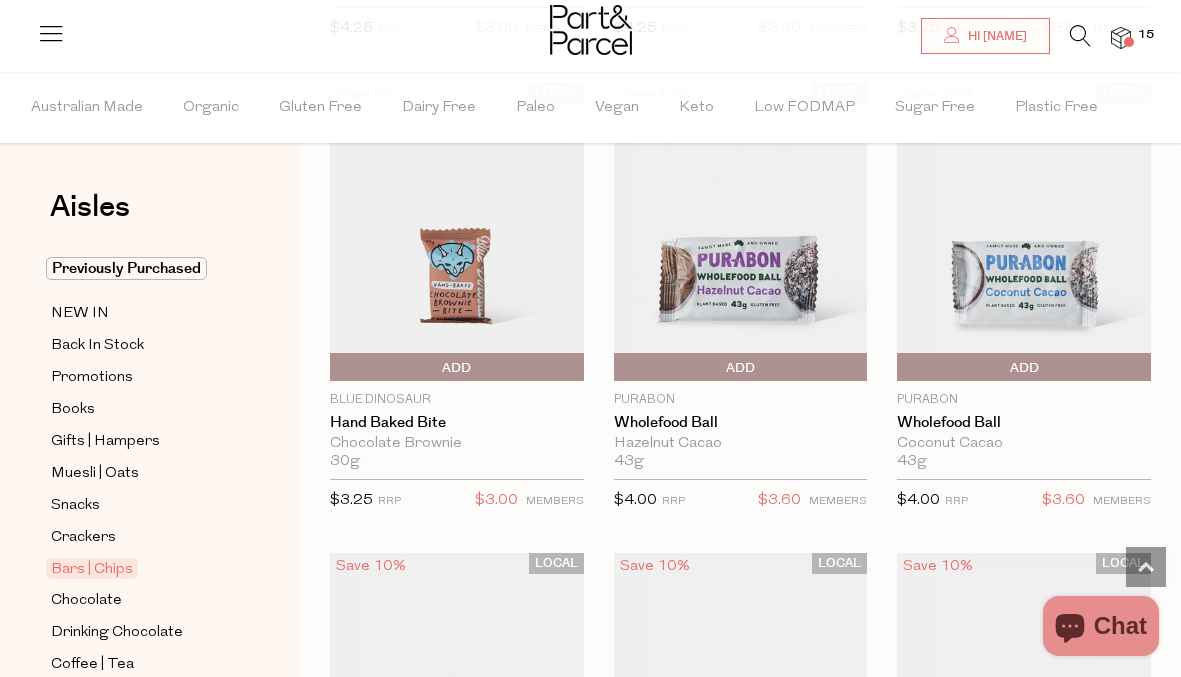 scroll, scrollTop: 5838, scrollLeft: 0, axis: vertical 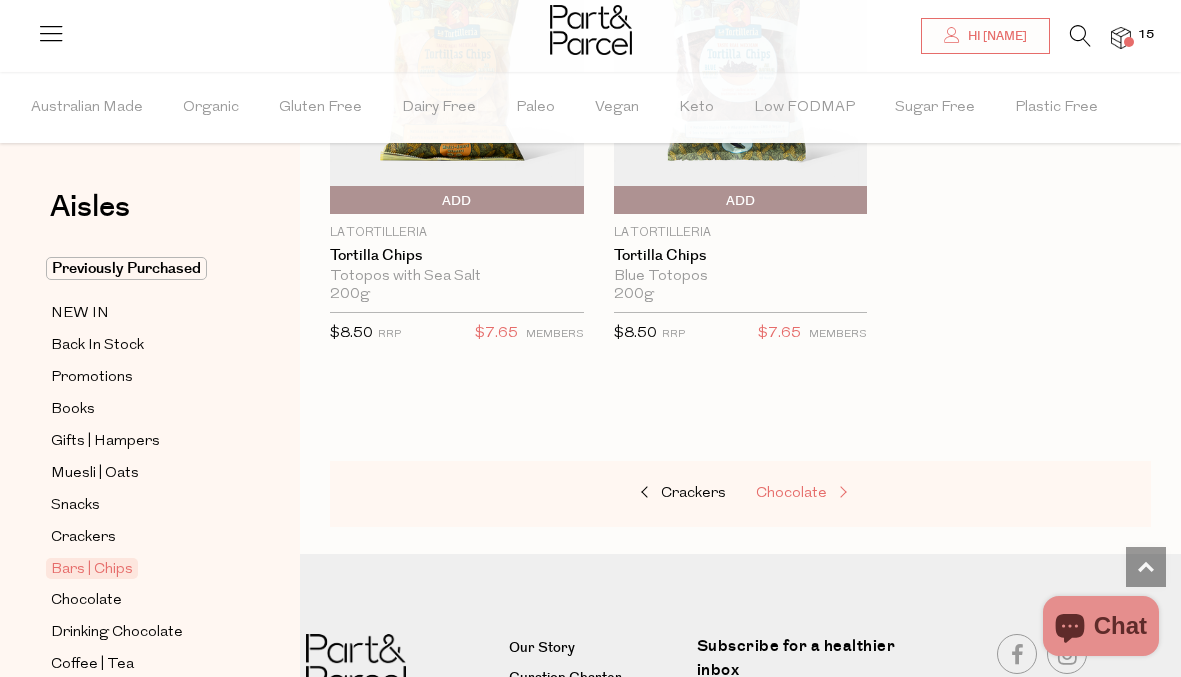 click on "Chocolate" at bounding box center (791, 493) 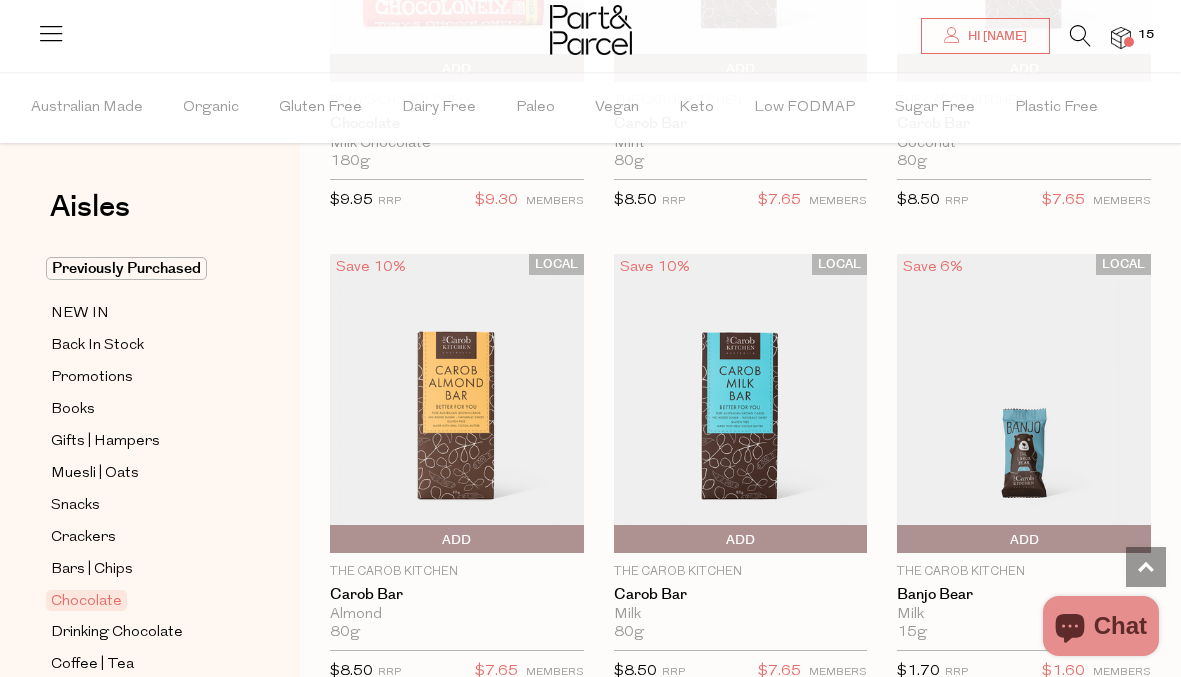 scroll, scrollTop: 7078, scrollLeft: 0, axis: vertical 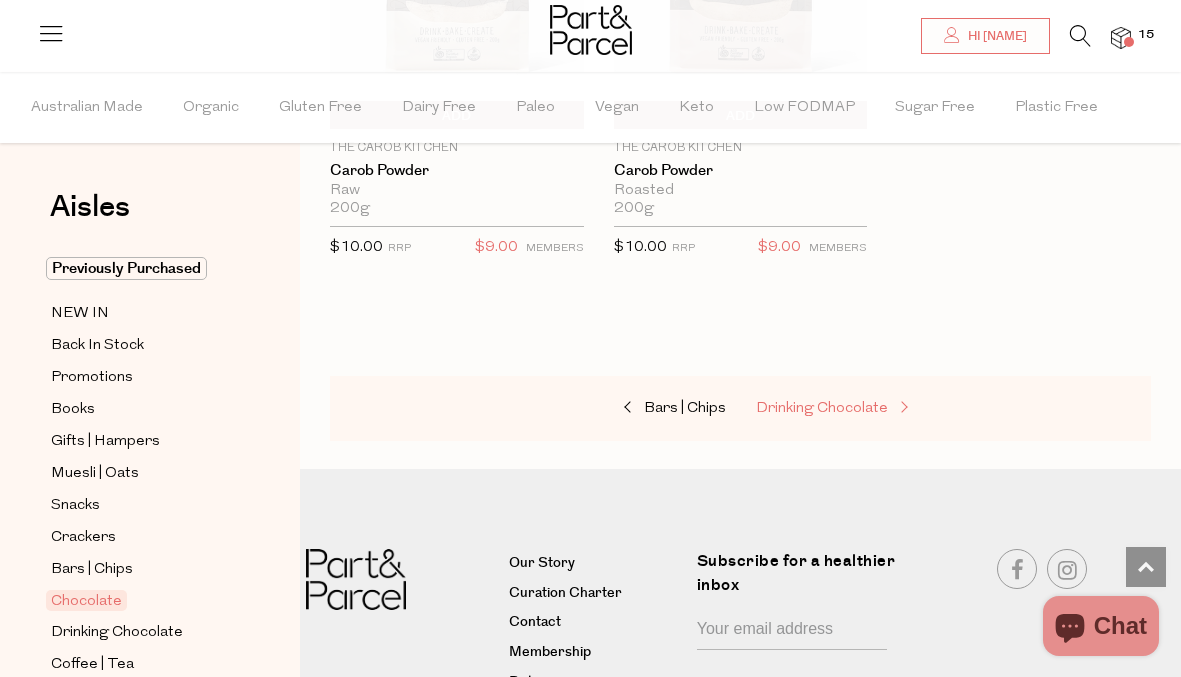 click on "Drinking Chocolate" at bounding box center [822, 408] 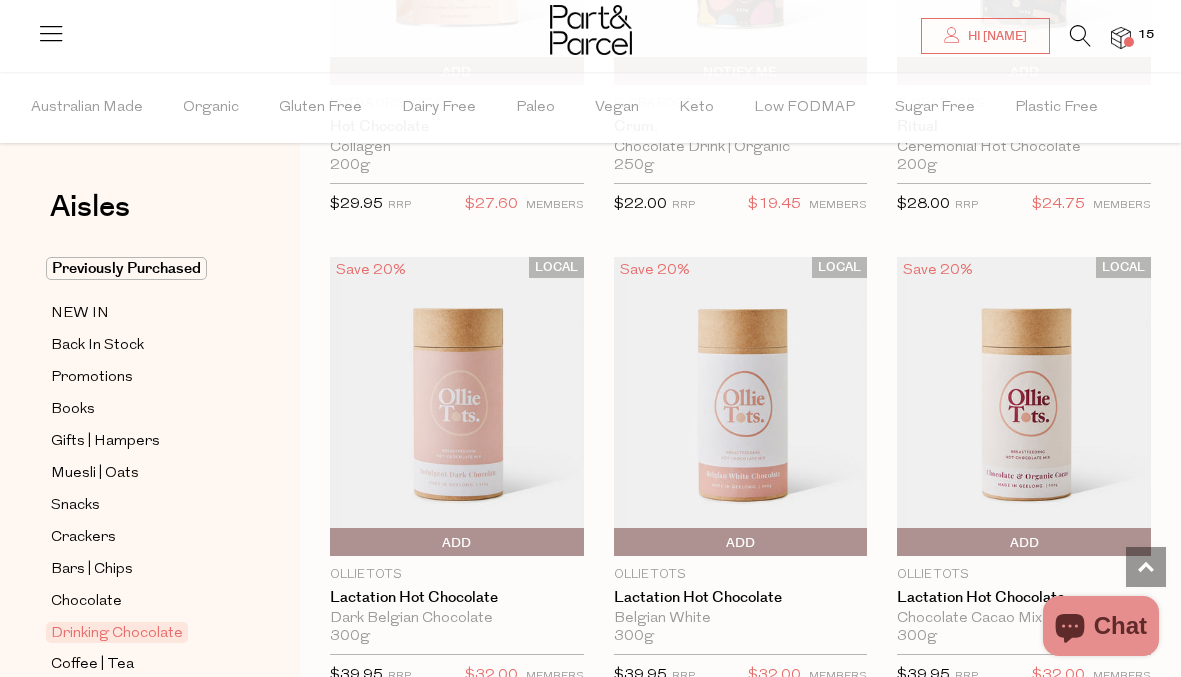 scroll, scrollTop: 2919, scrollLeft: 0, axis: vertical 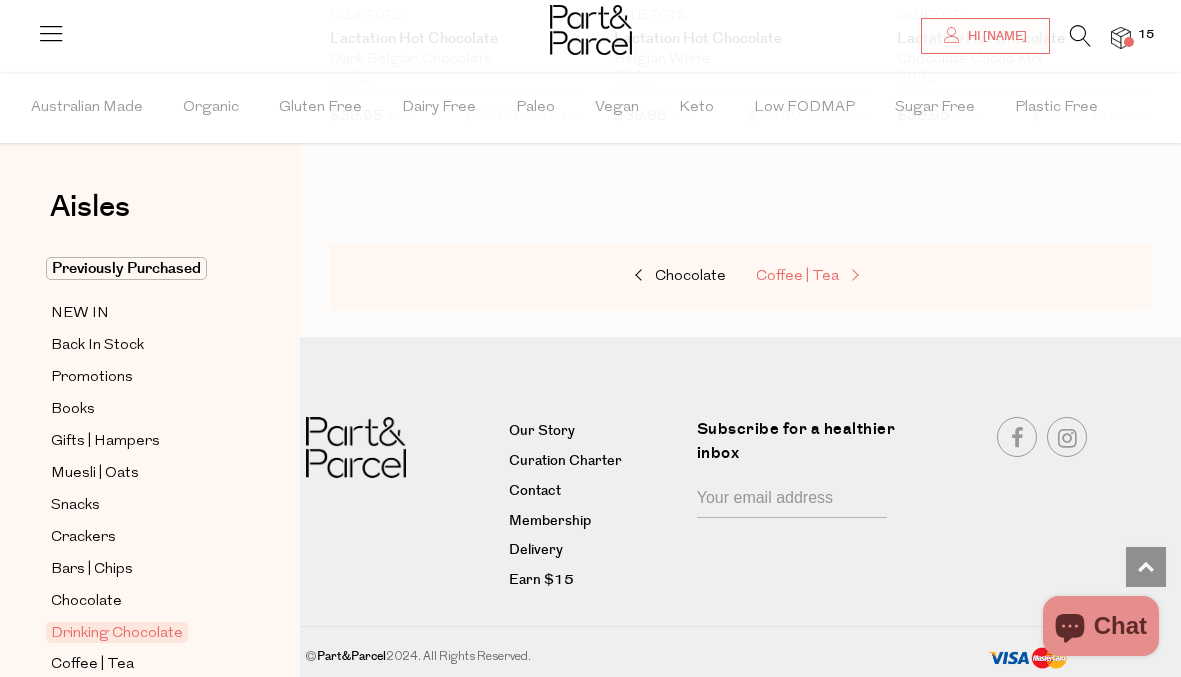 click on "Coffee | Tea" at bounding box center (856, 277) 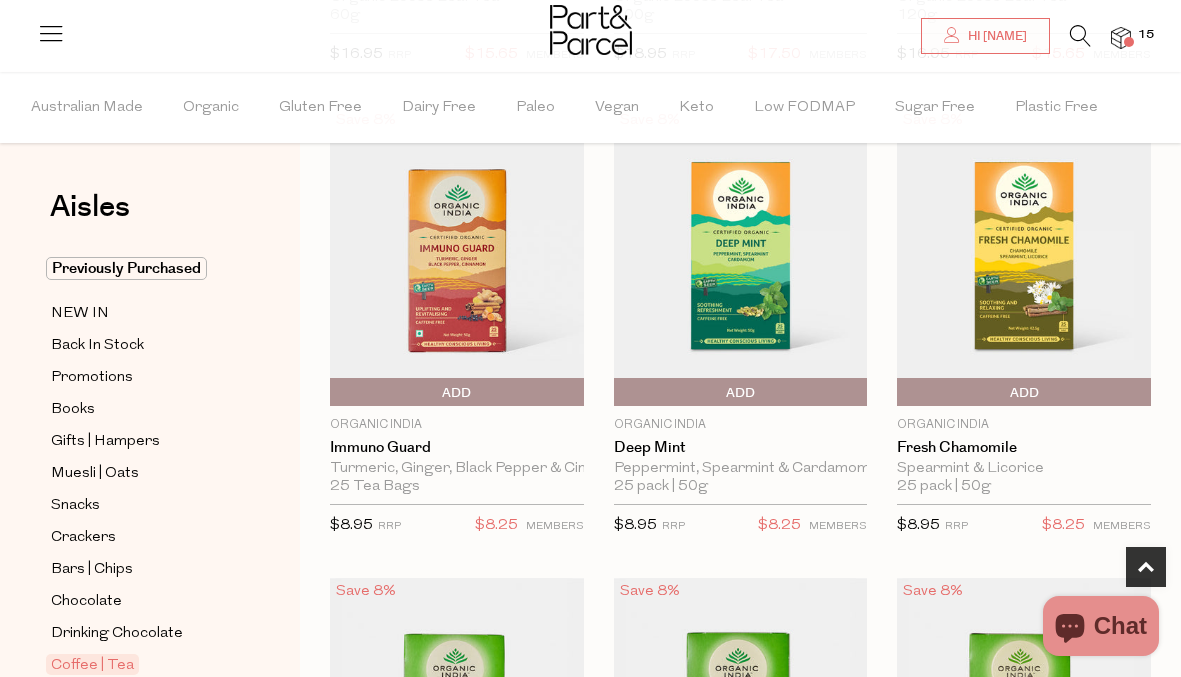scroll, scrollTop: 642, scrollLeft: 0, axis: vertical 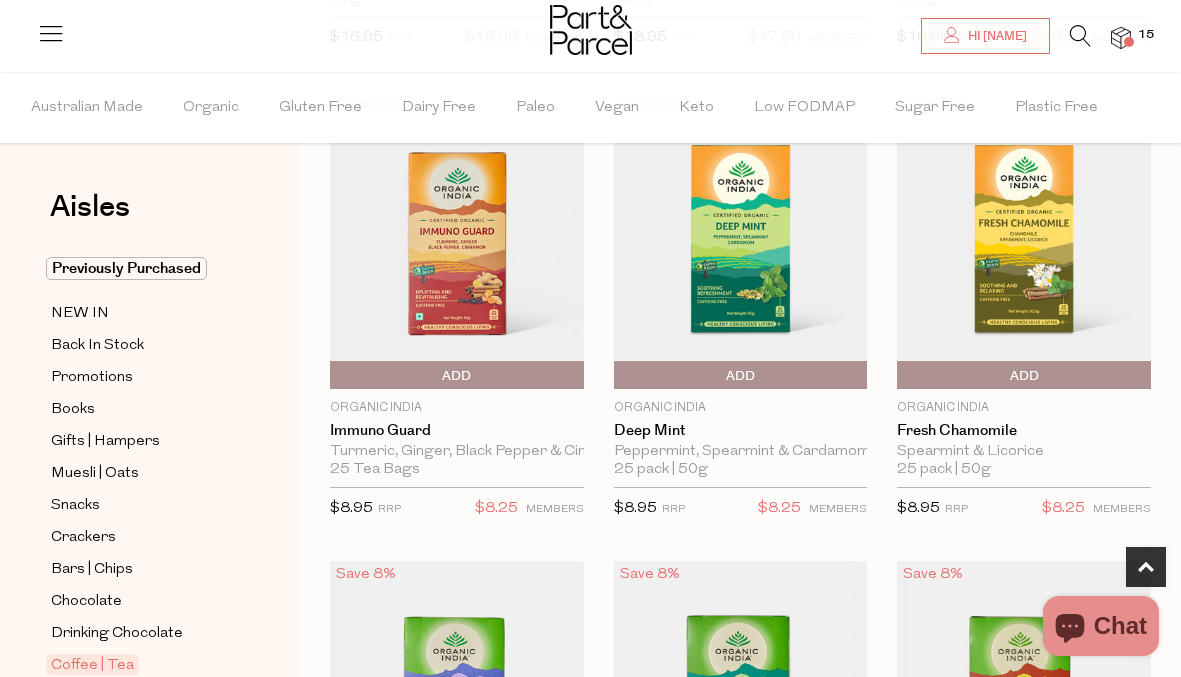 click at bounding box center [457, 239] 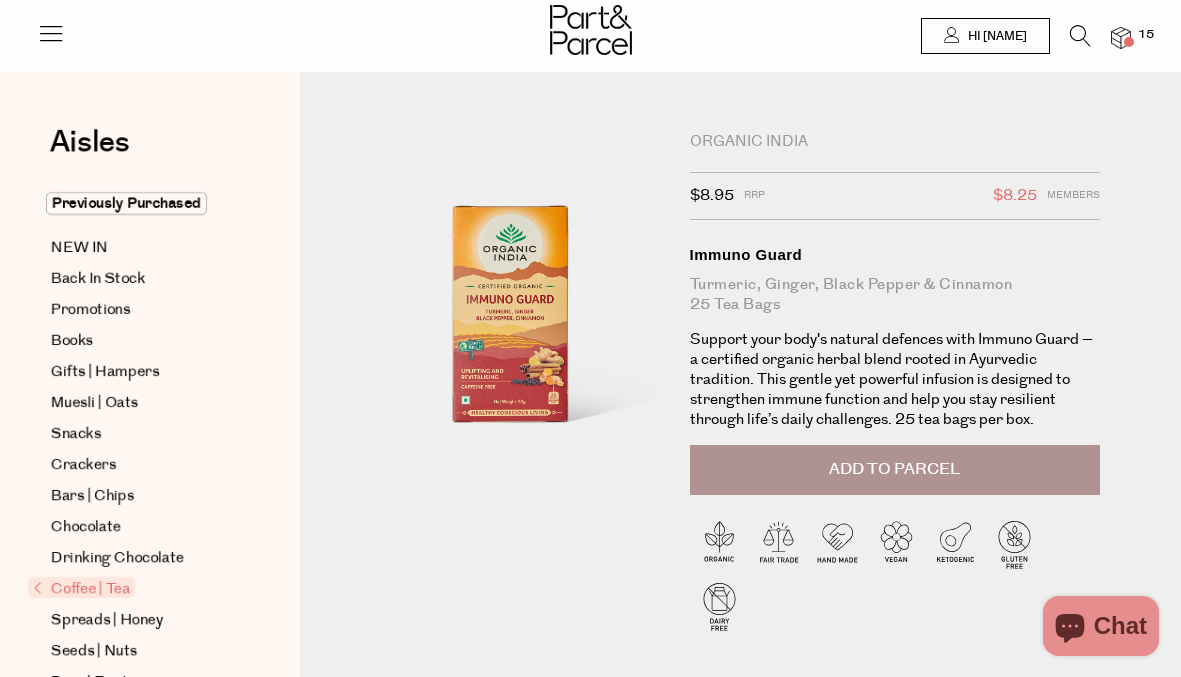 scroll, scrollTop: 0, scrollLeft: 0, axis: both 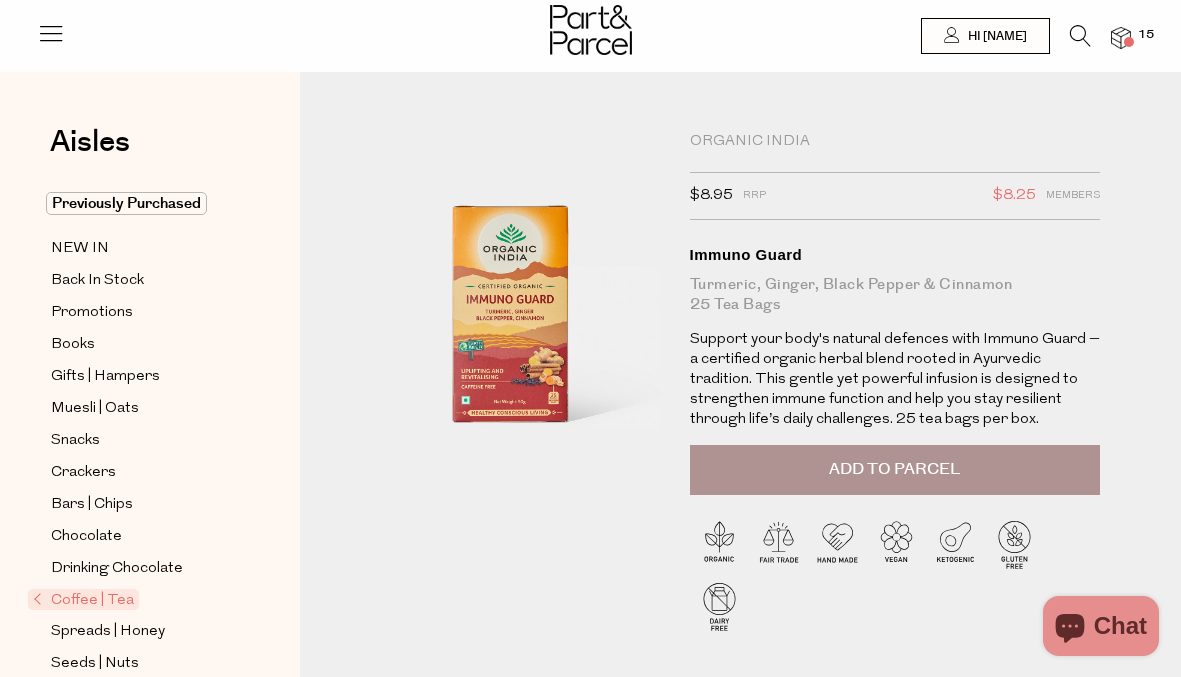 click on "Add to Parcel" at bounding box center [895, 470] 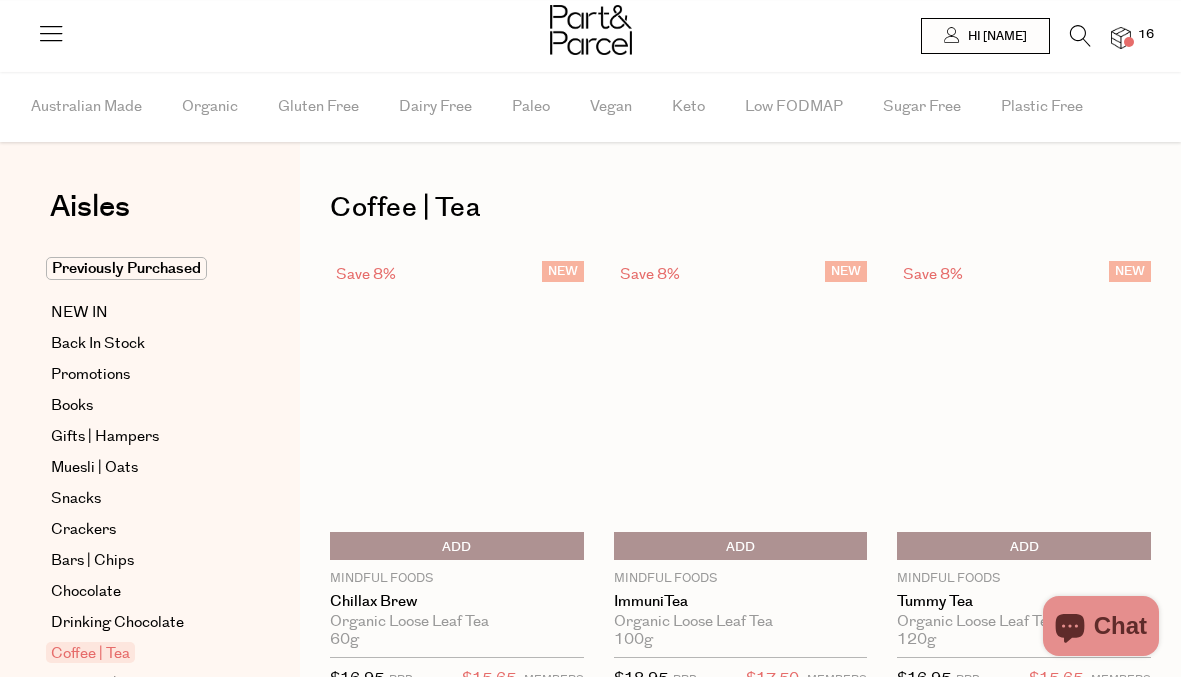 scroll, scrollTop: 642, scrollLeft: 0, axis: vertical 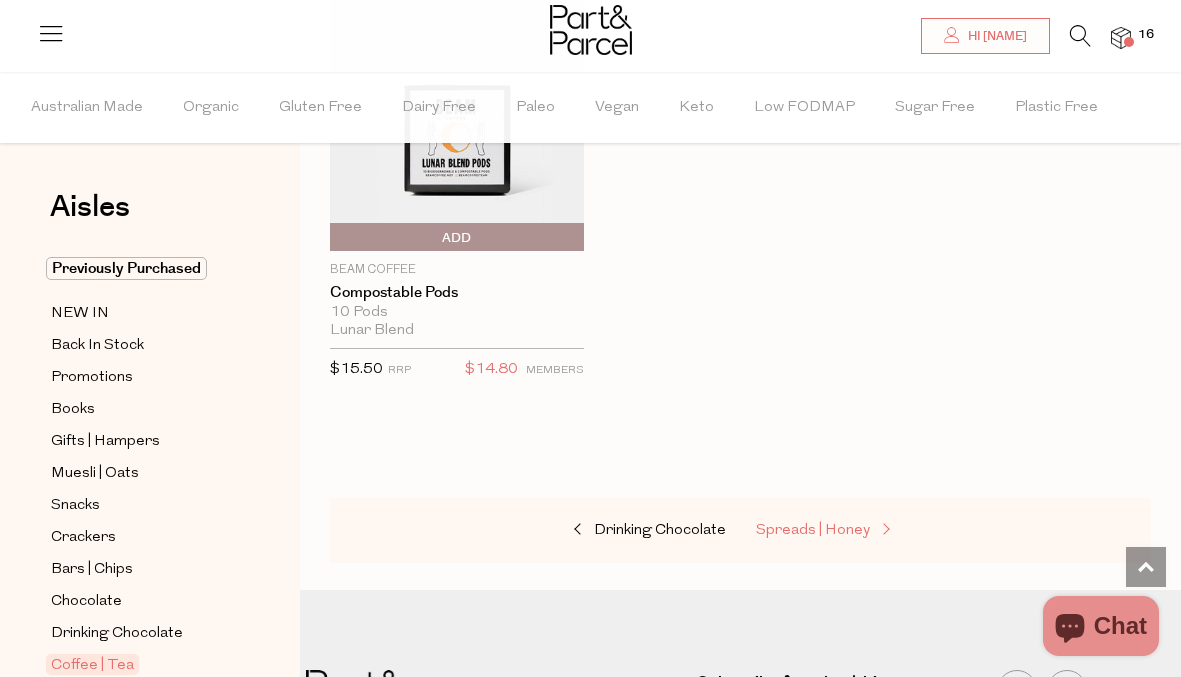 click on "Spreads | Honey" at bounding box center (856, 531) 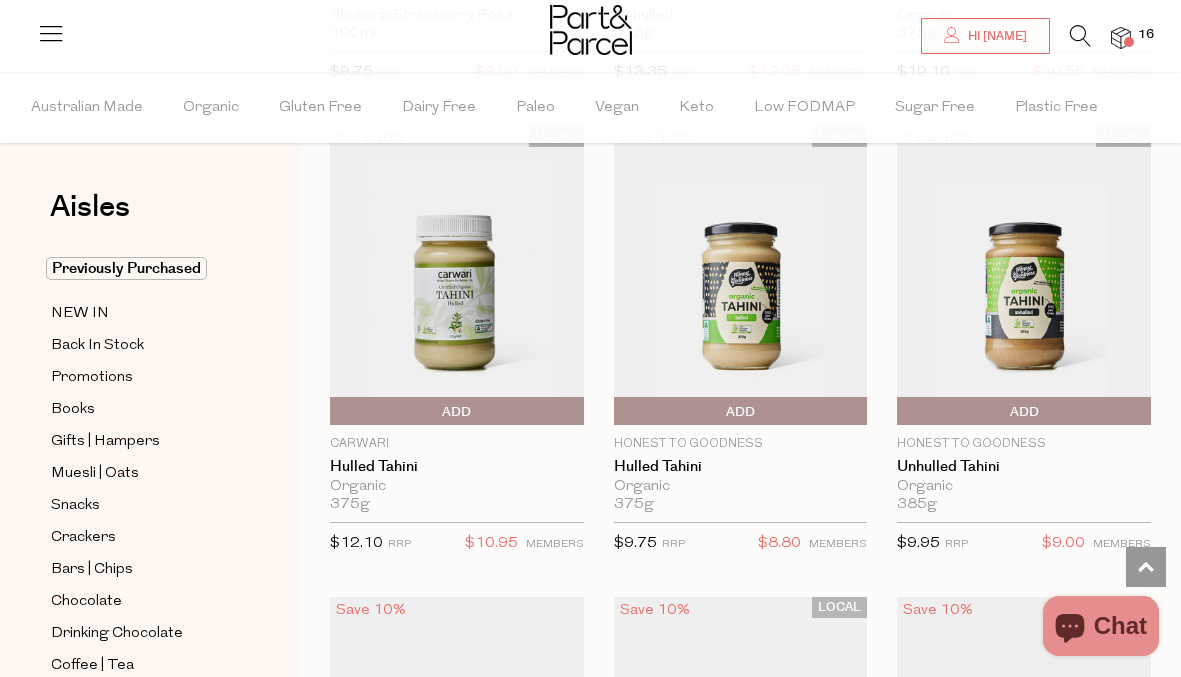 scroll, scrollTop: 1547, scrollLeft: 0, axis: vertical 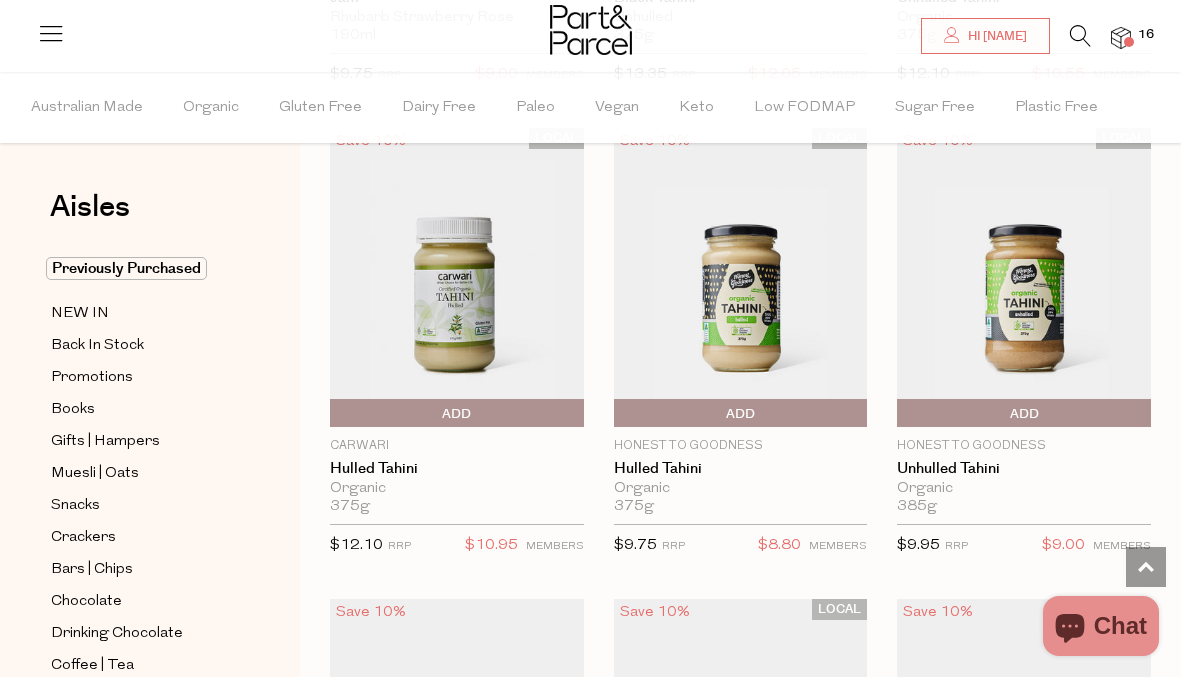 click on "Add To Parcel" at bounding box center (741, 414) 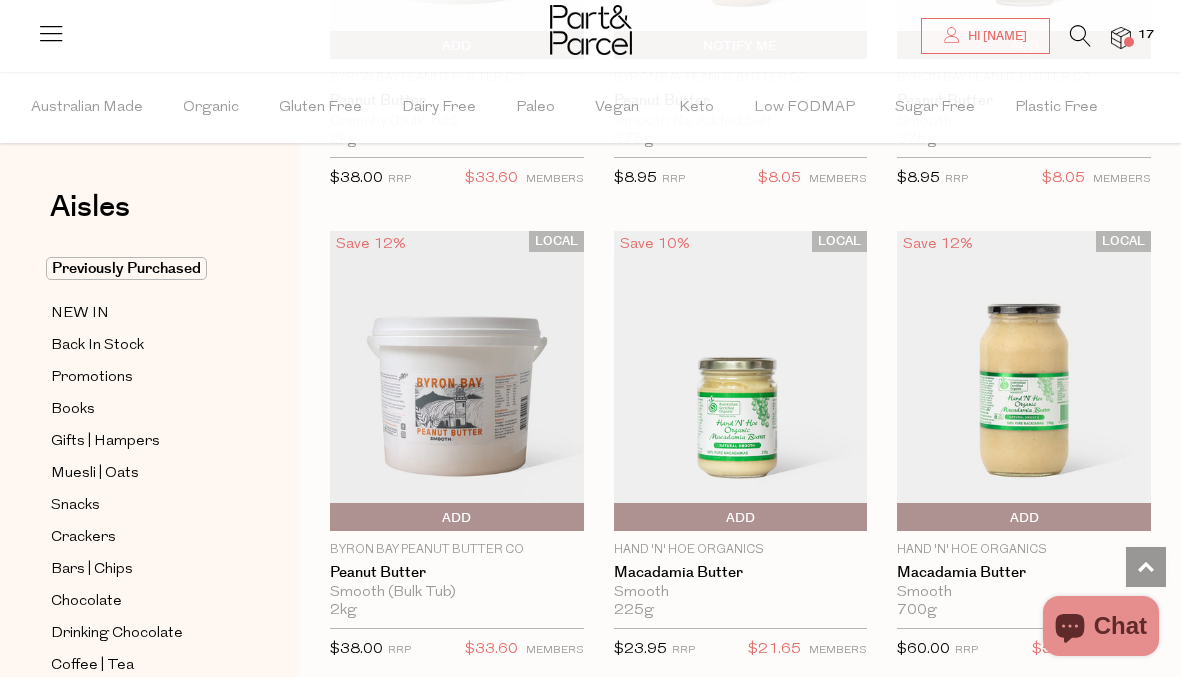 scroll, scrollTop: 2859, scrollLeft: 0, axis: vertical 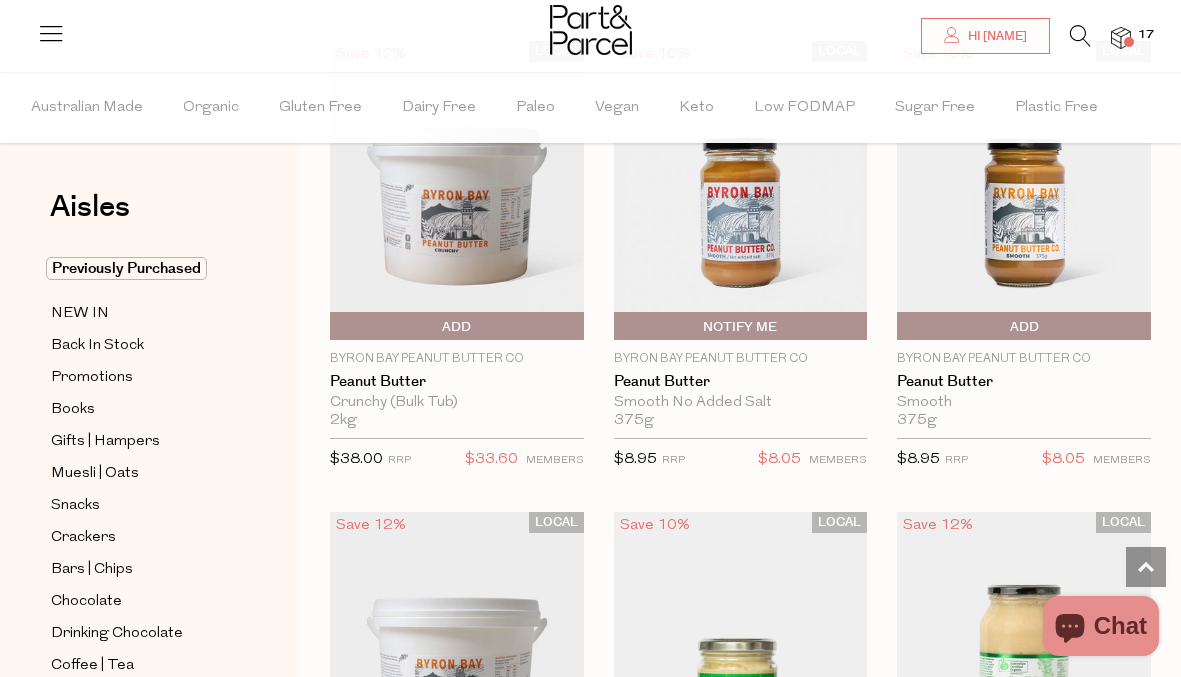 click on "Add To Parcel" at bounding box center (1024, 327) 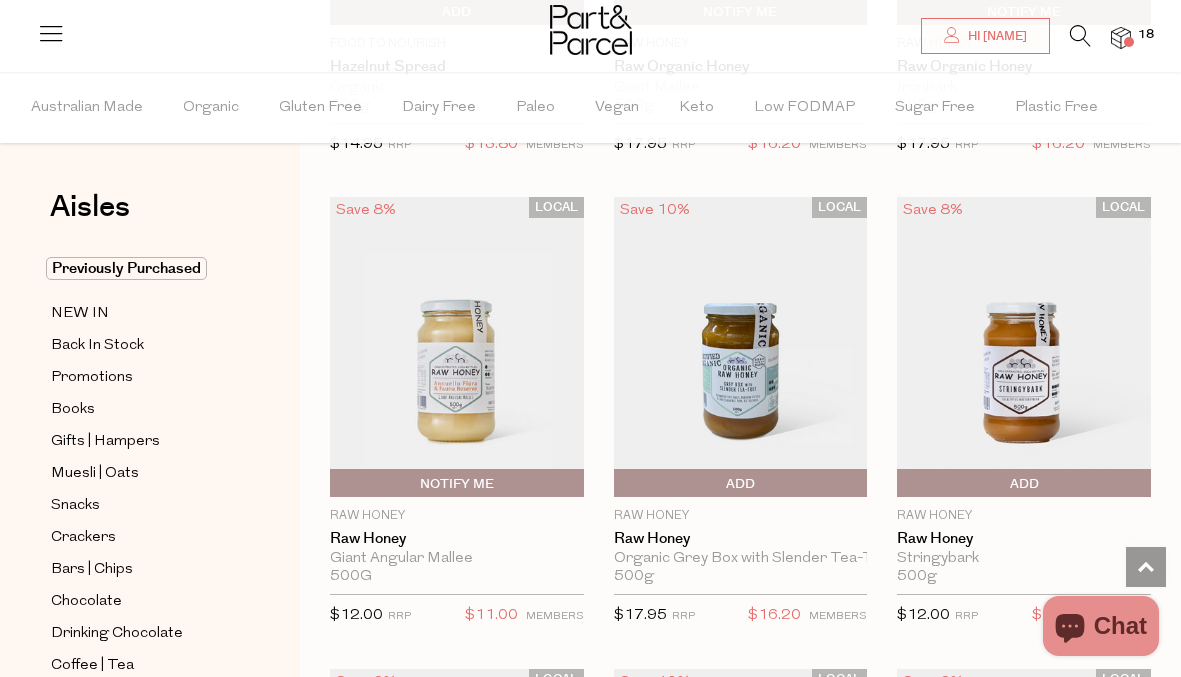 scroll, scrollTop: 6663, scrollLeft: 0, axis: vertical 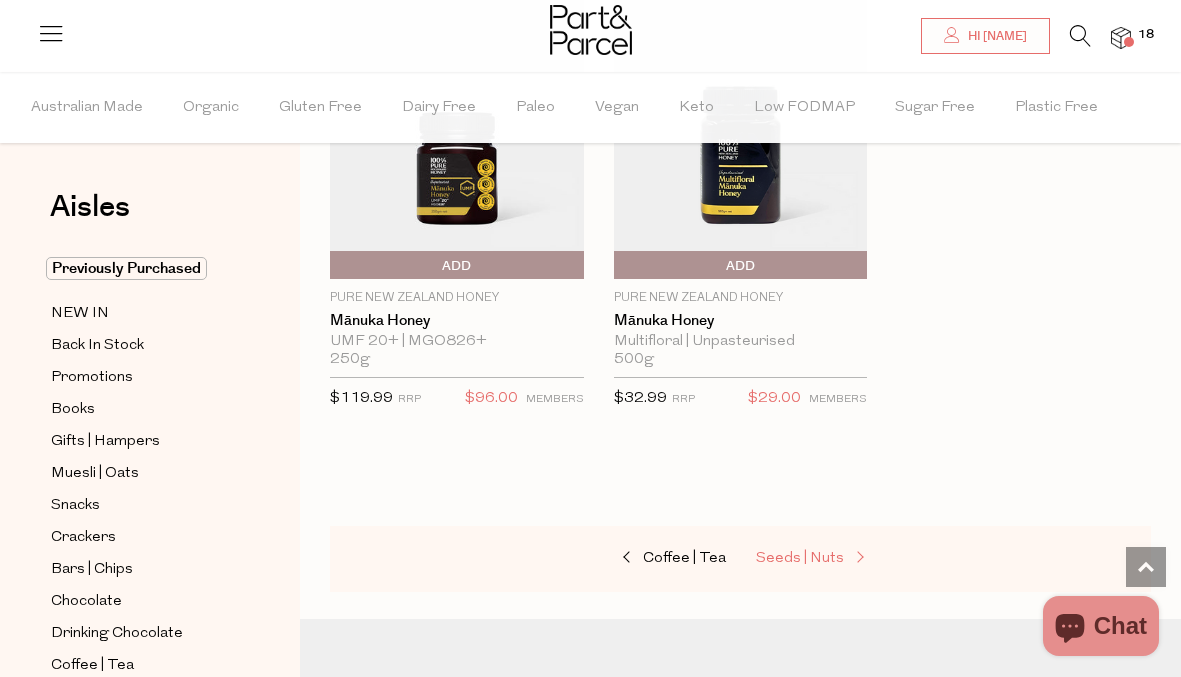 click on "Seeds | Nuts" at bounding box center [800, 558] 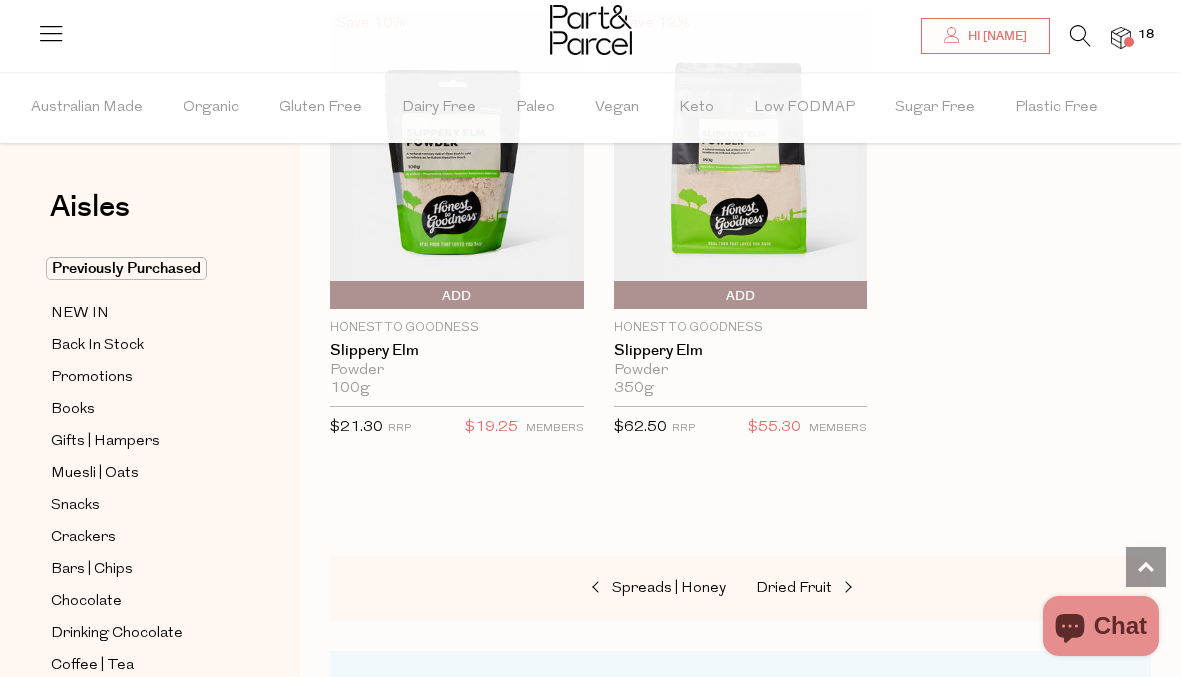 scroll, scrollTop: 7325, scrollLeft: 0, axis: vertical 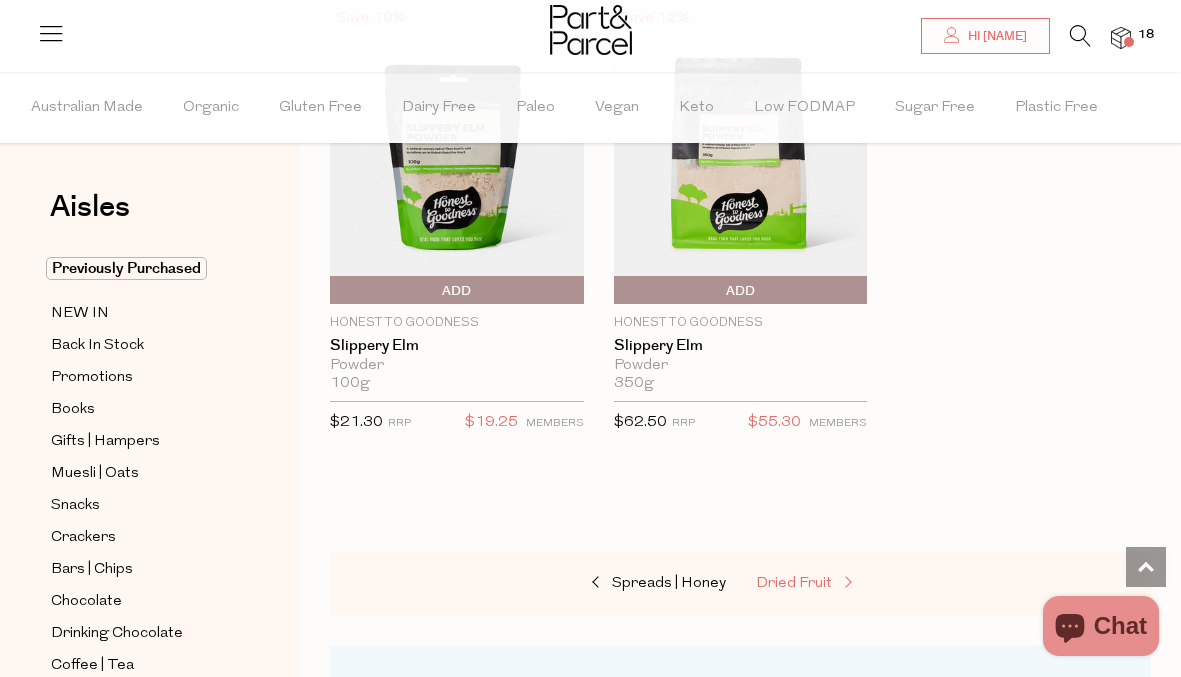 click on "Dried Fruit" at bounding box center (856, 584) 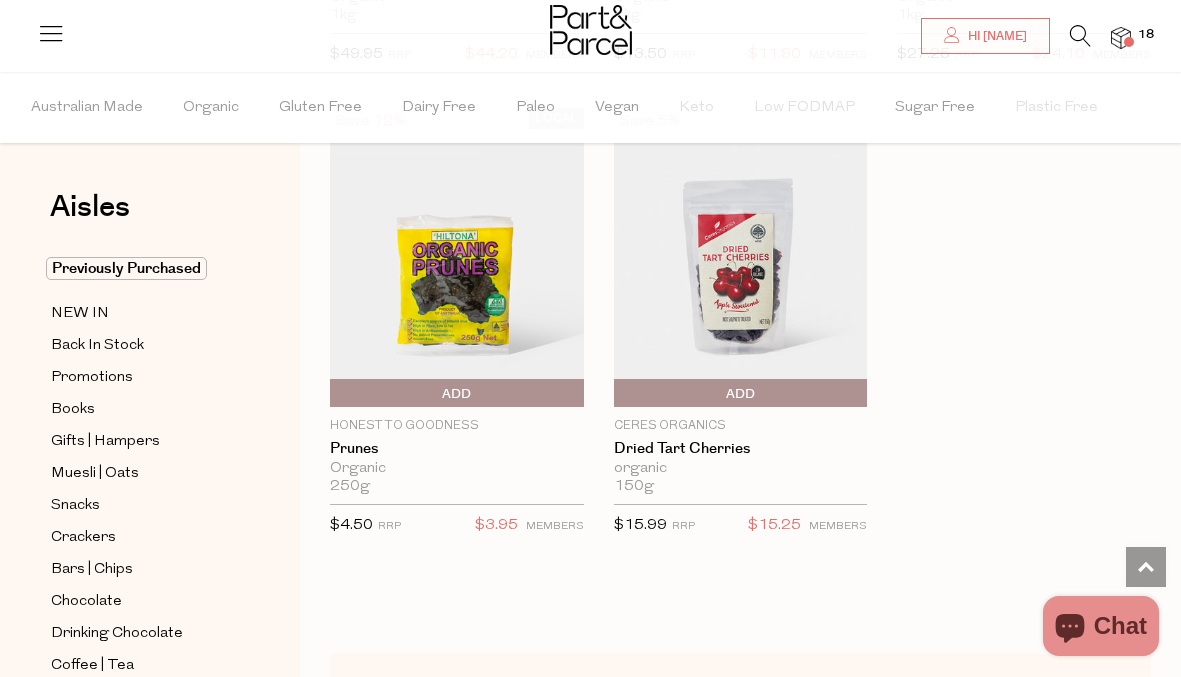 scroll, scrollTop: 1977, scrollLeft: 0, axis: vertical 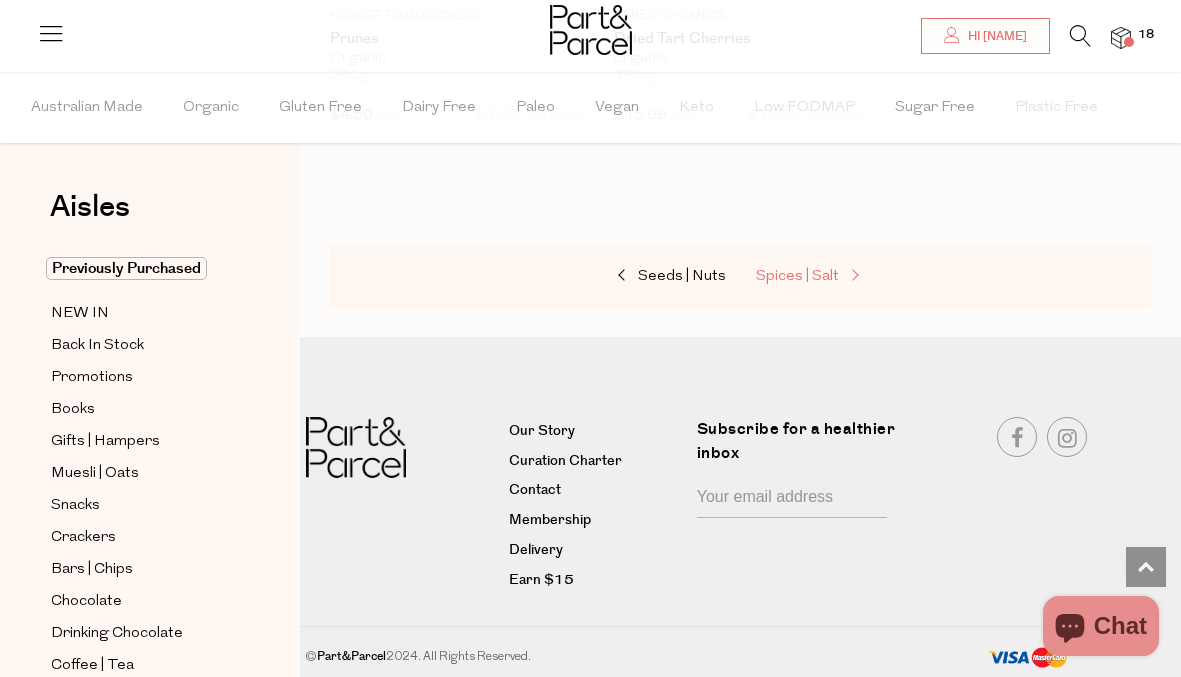 click on "Spices | Salt" at bounding box center (797, 276) 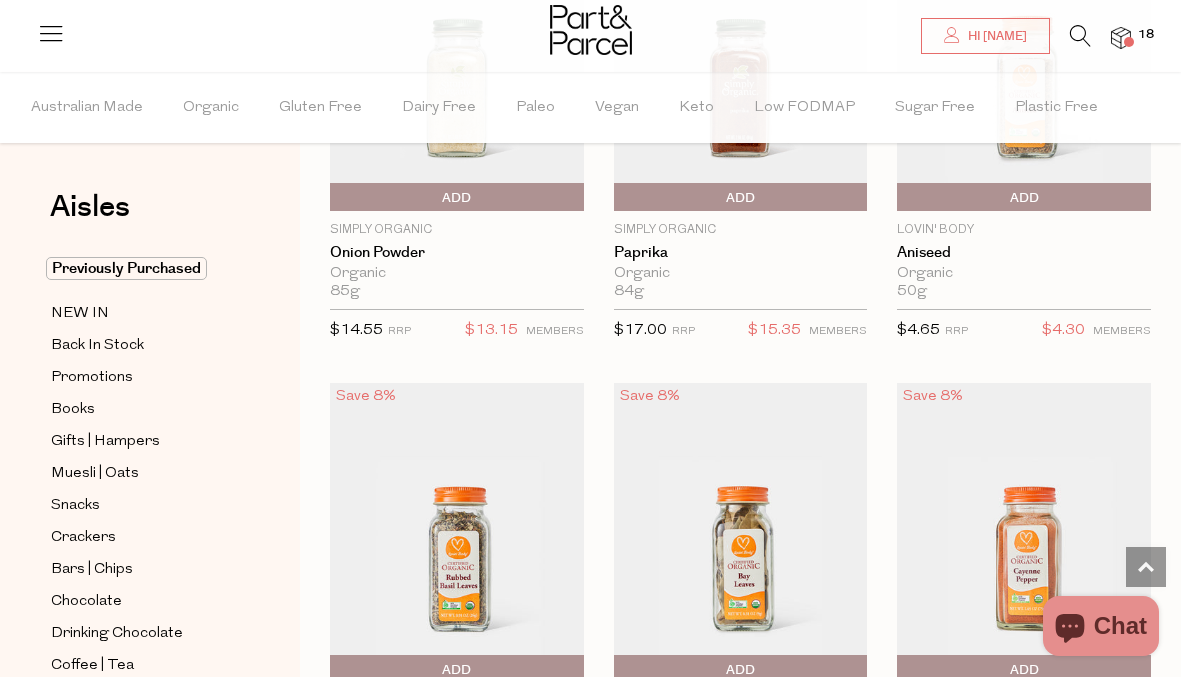 scroll, scrollTop: 4453, scrollLeft: 0, axis: vertical 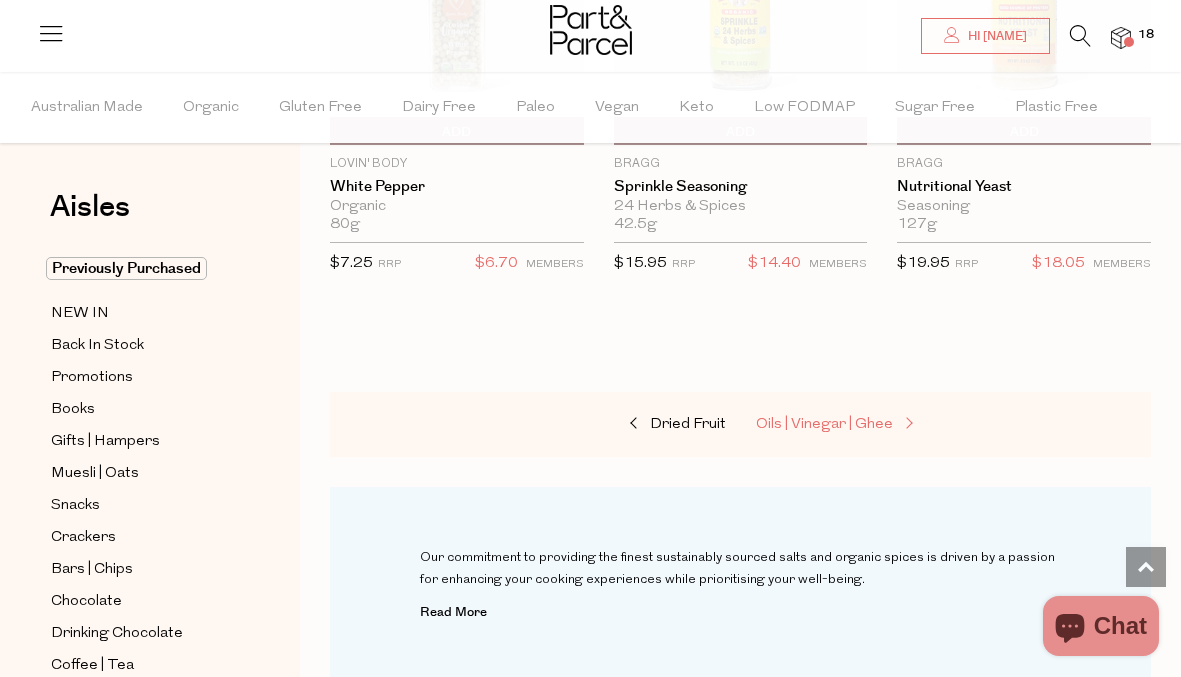 click on "Oils | Vinegar | Ghee" at bounding box center [824, 424] 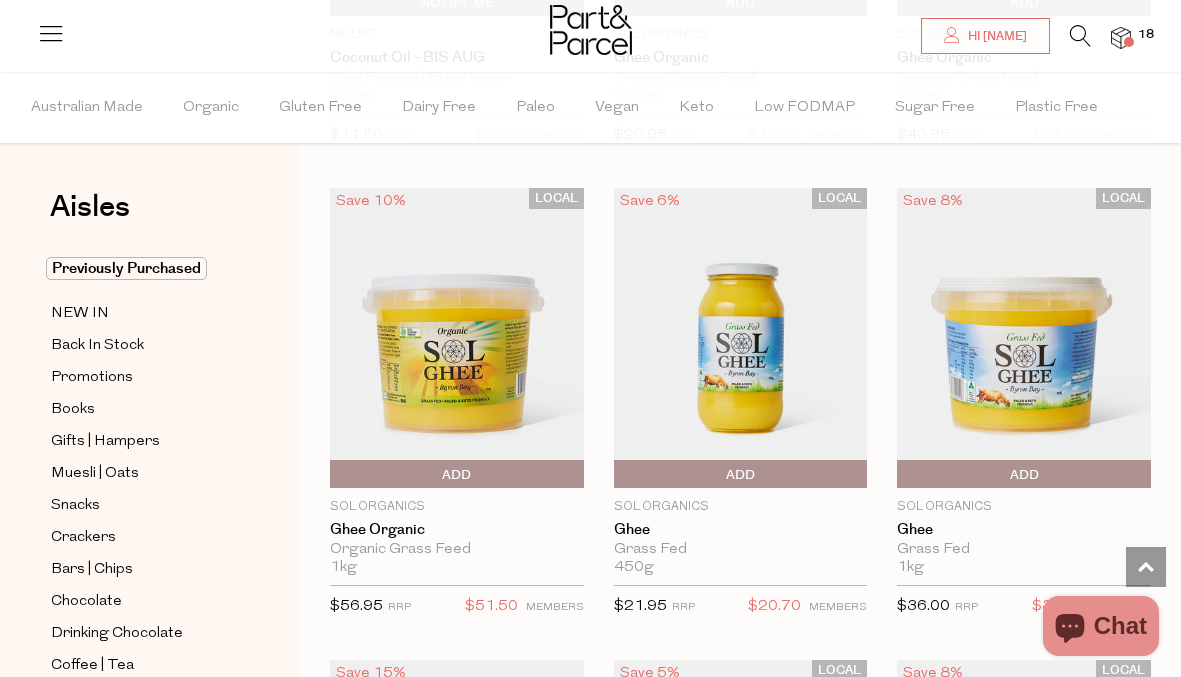 scroll, scrollTop: 2906, scrollLeft: 0, axis: vertical 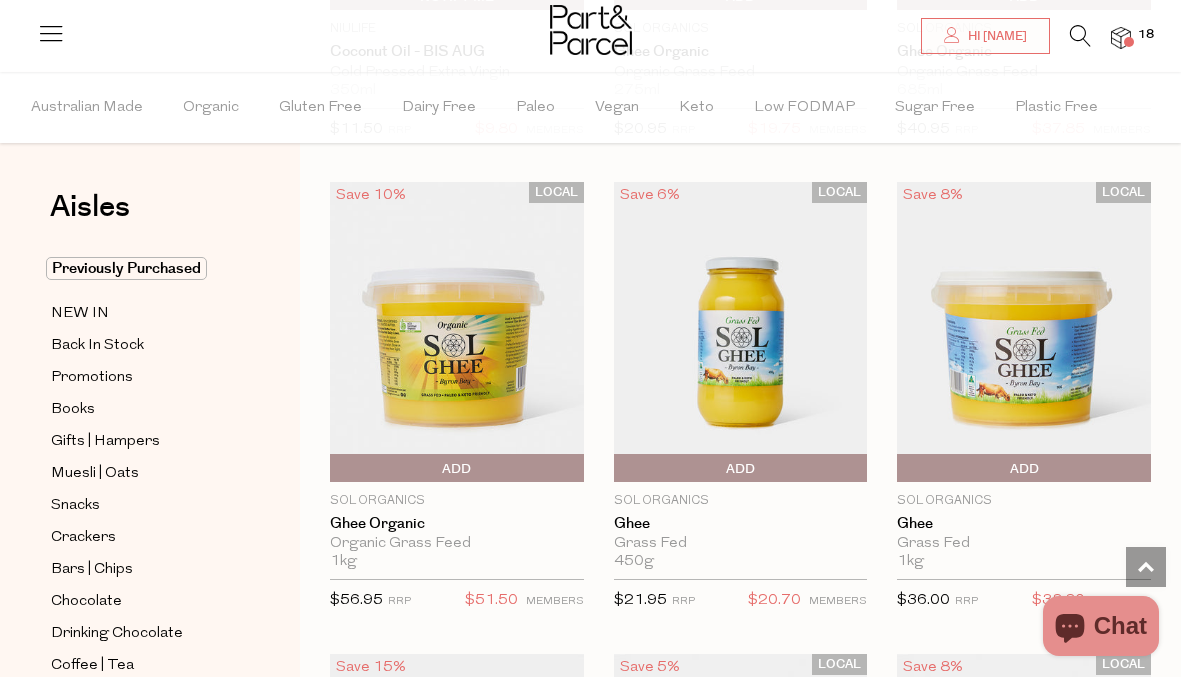click on "Add To Parcel" at bounding box center (741, 469) 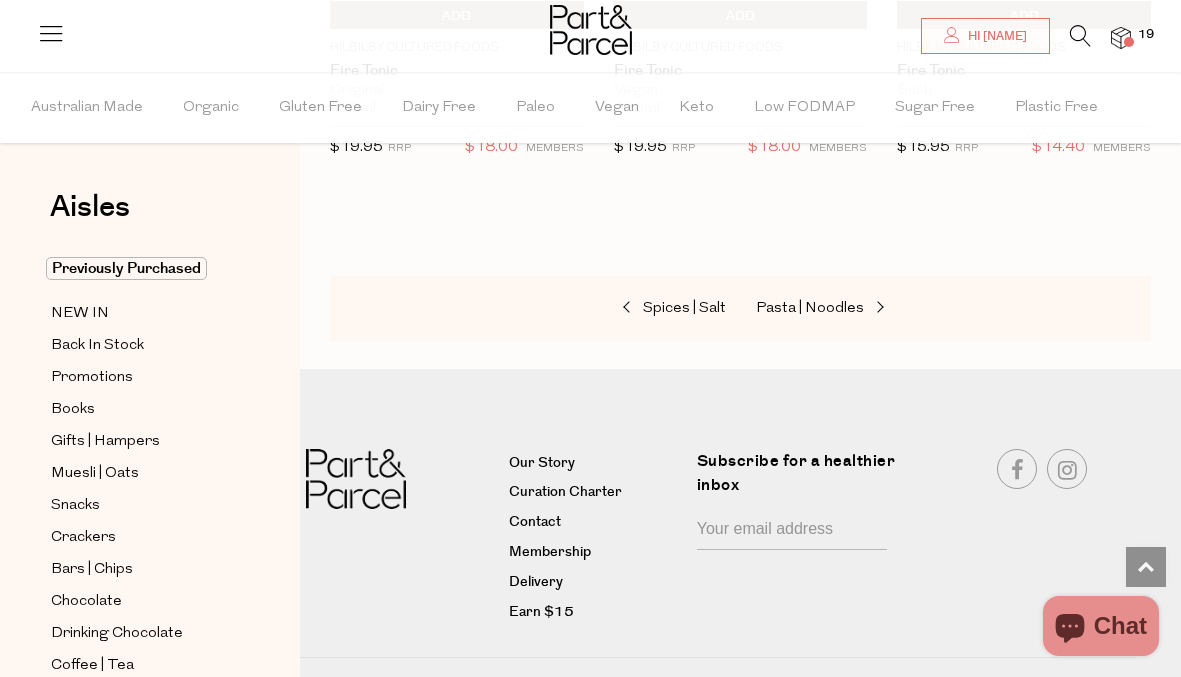 scroll, scrollTop: 7156, scrollLeft: 0, axis: vertical 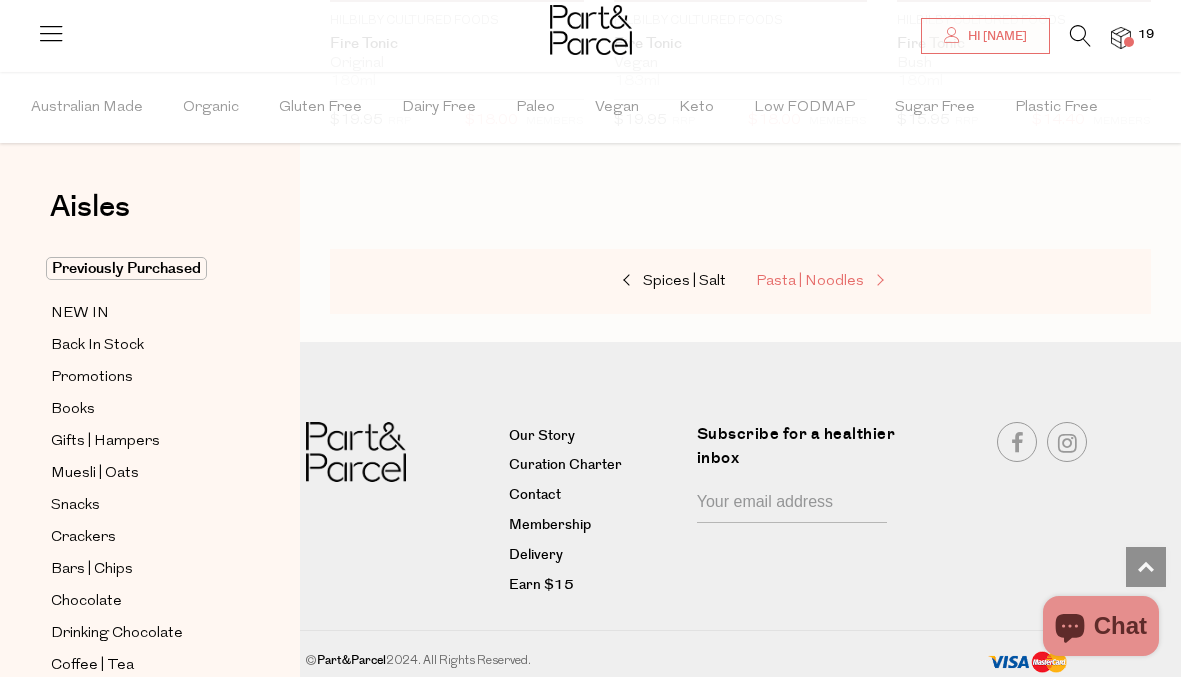 click on "Pasta | Noodles" at bounding box center [810, 281] 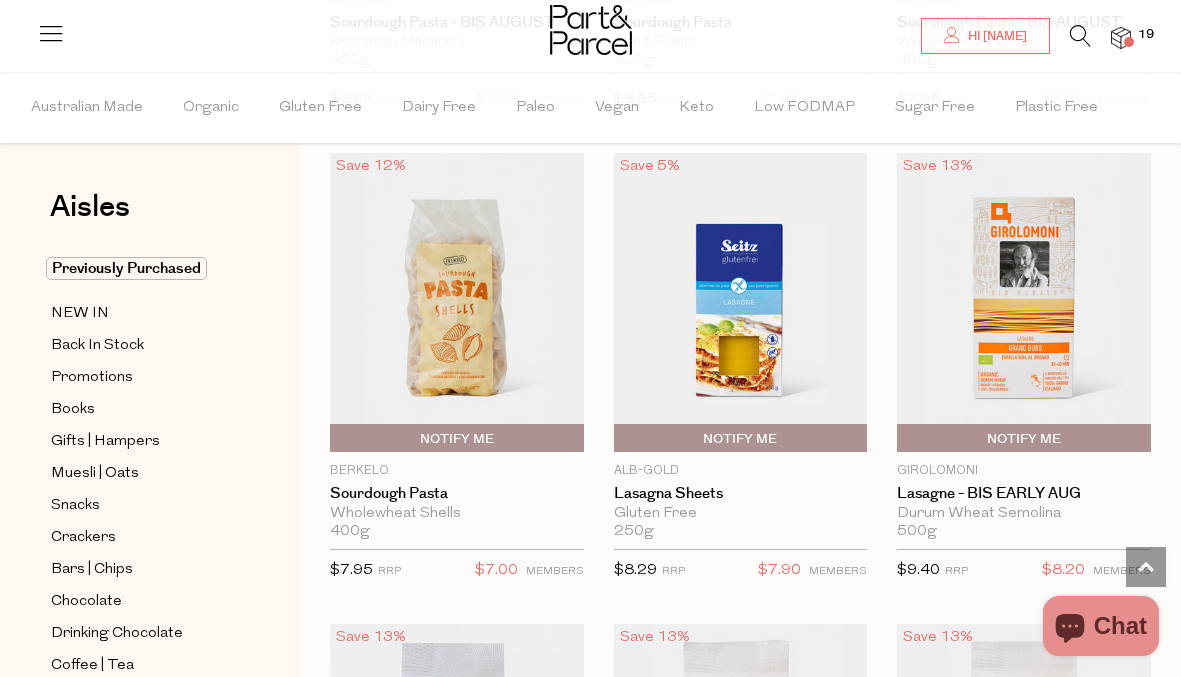 scroll, scrollTop: 3409, scrollLeft: 0, axis: vertical 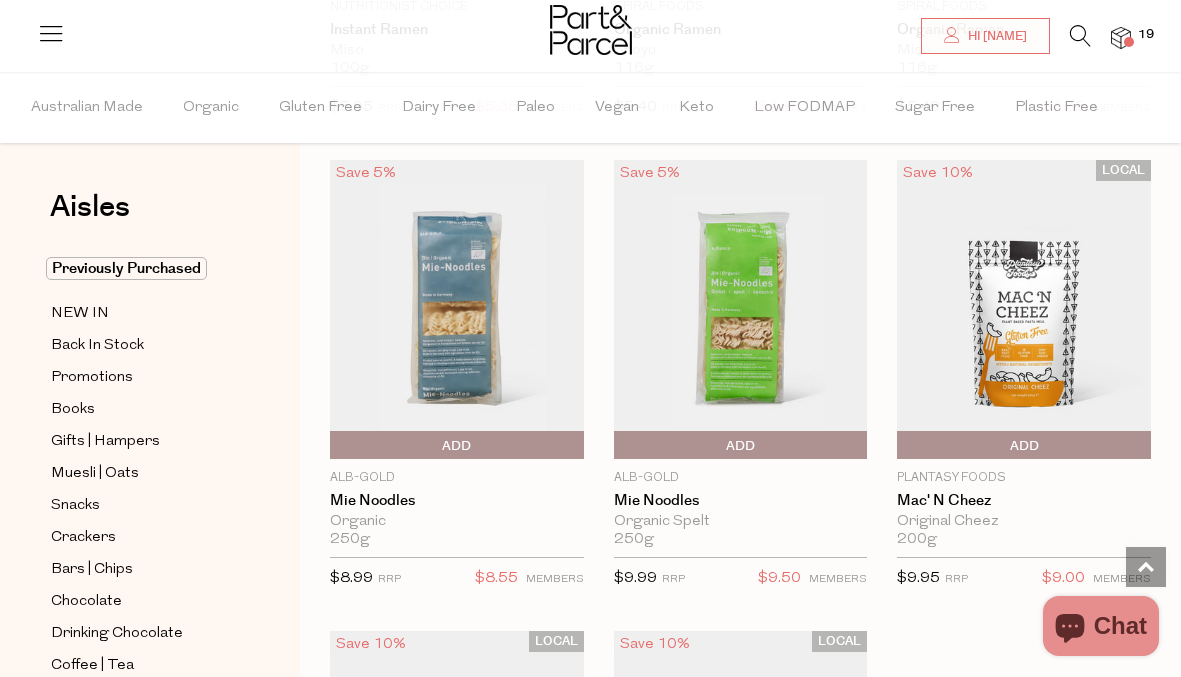 click on "Add To Parcel" at bounding box center [741, 446] 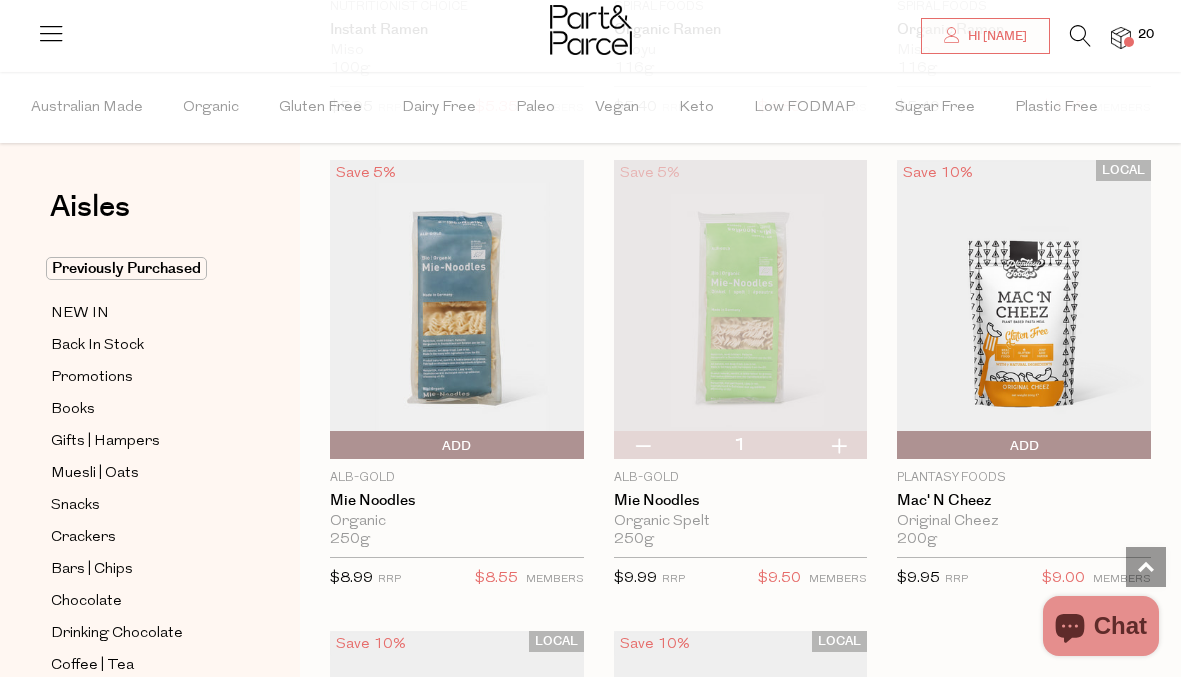 click at bounding box center (838, 445) 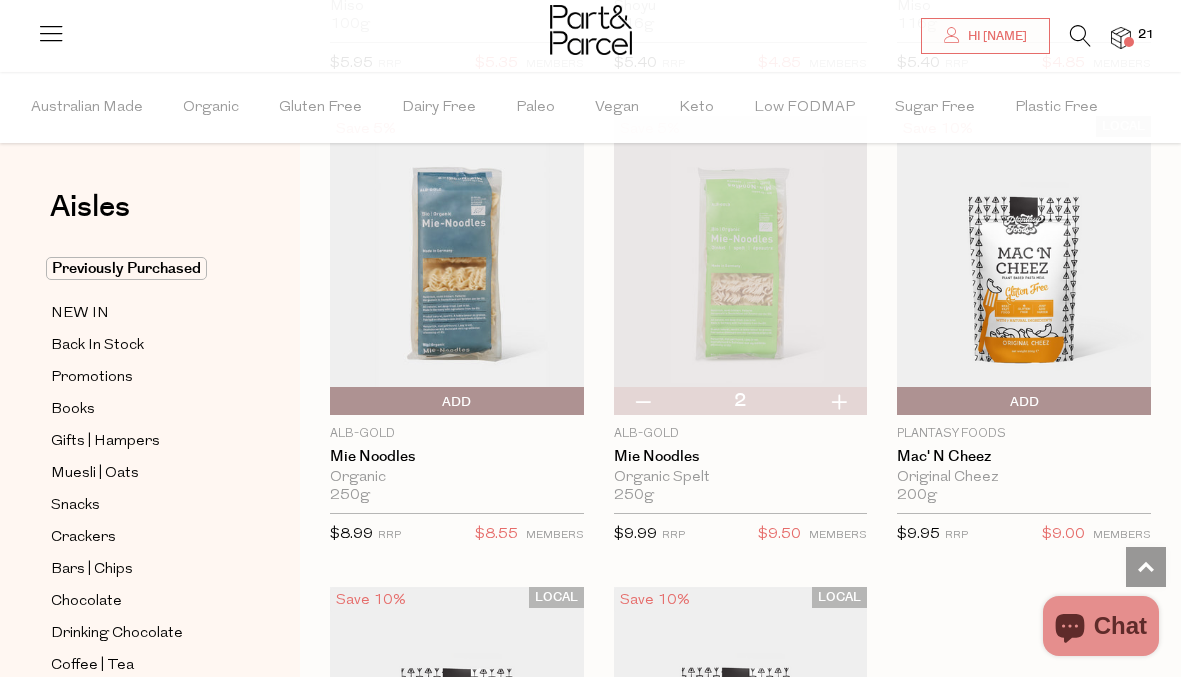 scroll, scrollTop: 8150, scrollLeft: 0, axis: vertical 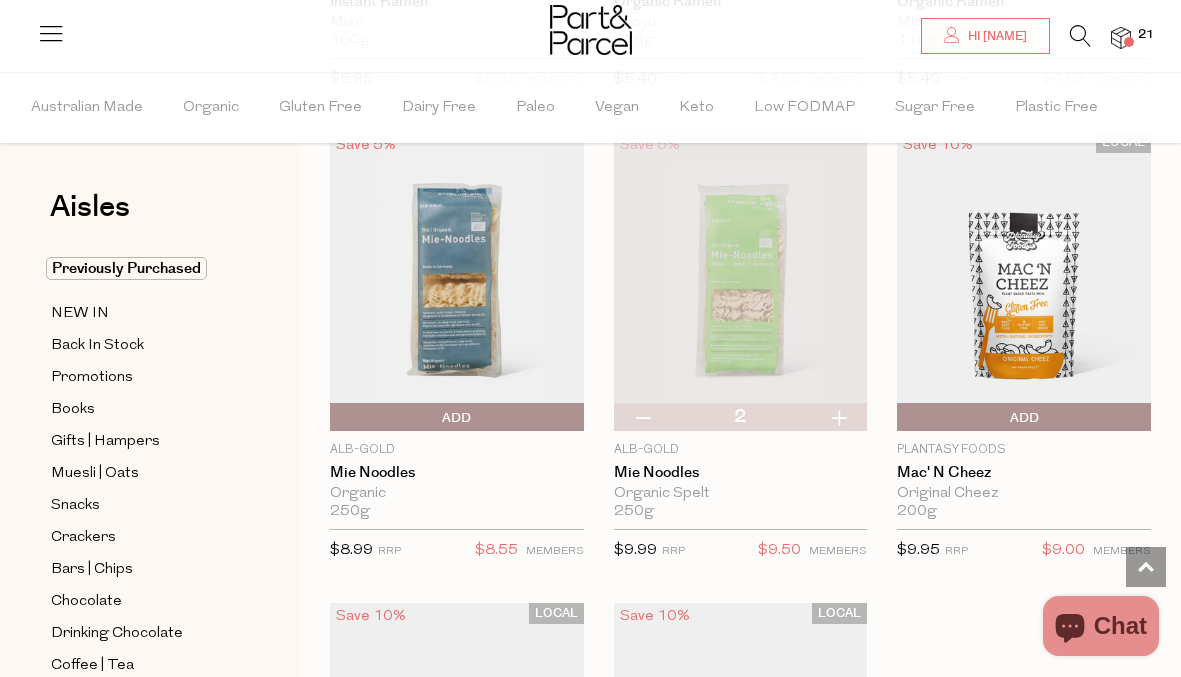 click at bounding box center (838, 417) 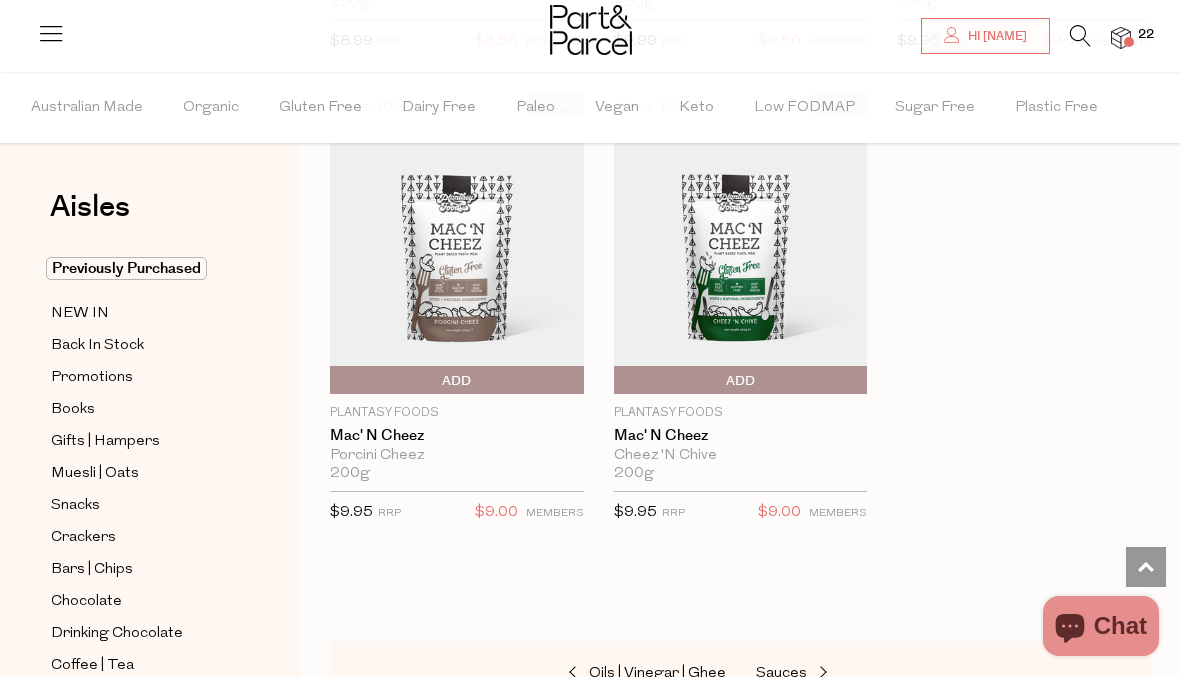scroll, scrollTop: 9049, scrollLeft: 0, axis: vertical 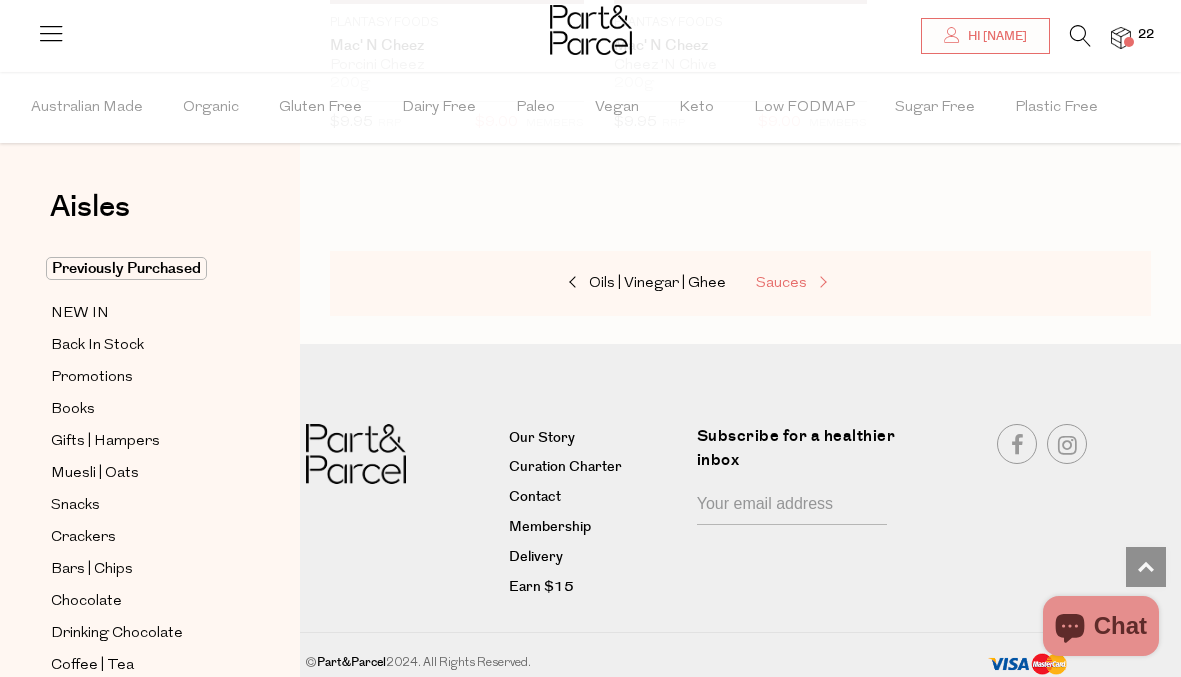click on "Sauces" at bounding box center (856, 284) 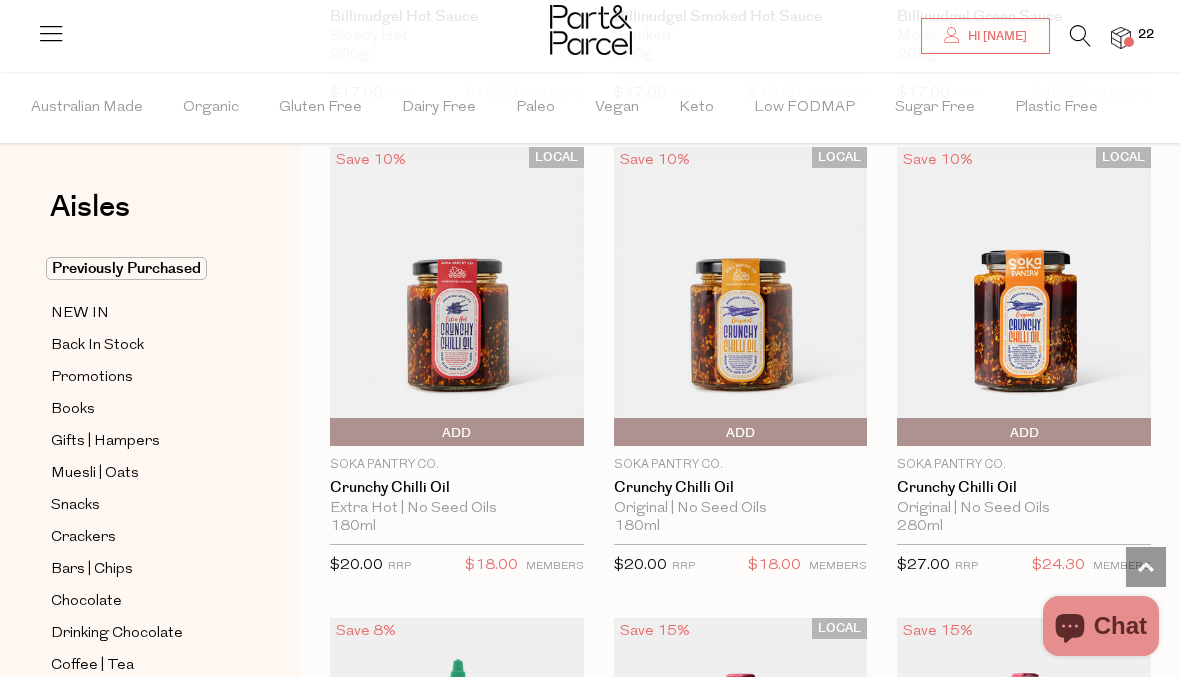 scroll, scrollTop: 3925, scrollLeft: 0, axis: vertical 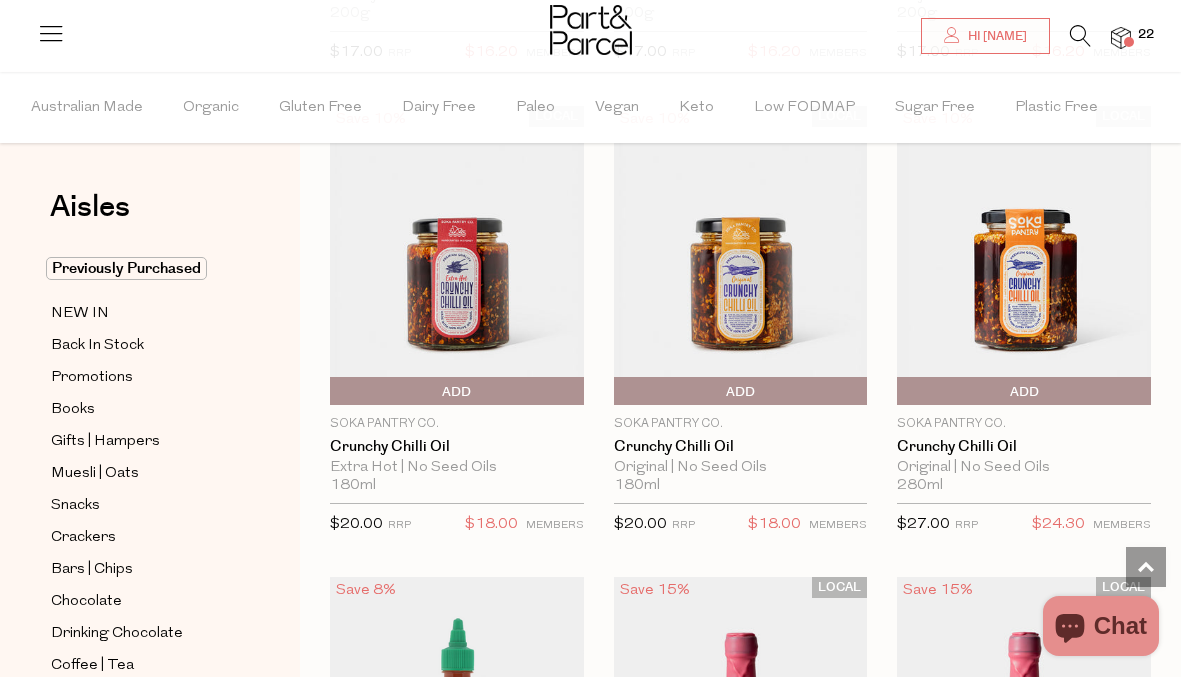 click on "Add To Parcel" at bounding box center (457, 392) 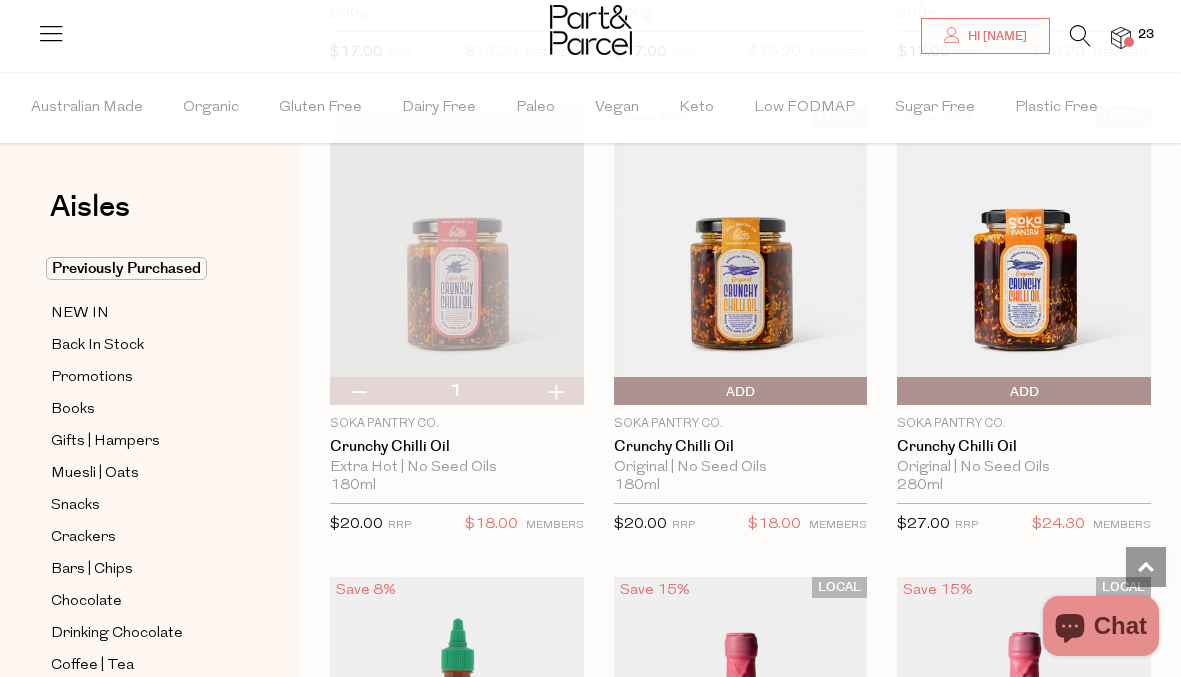 click on "Add To Parcel" at bounding box center (741, 392) 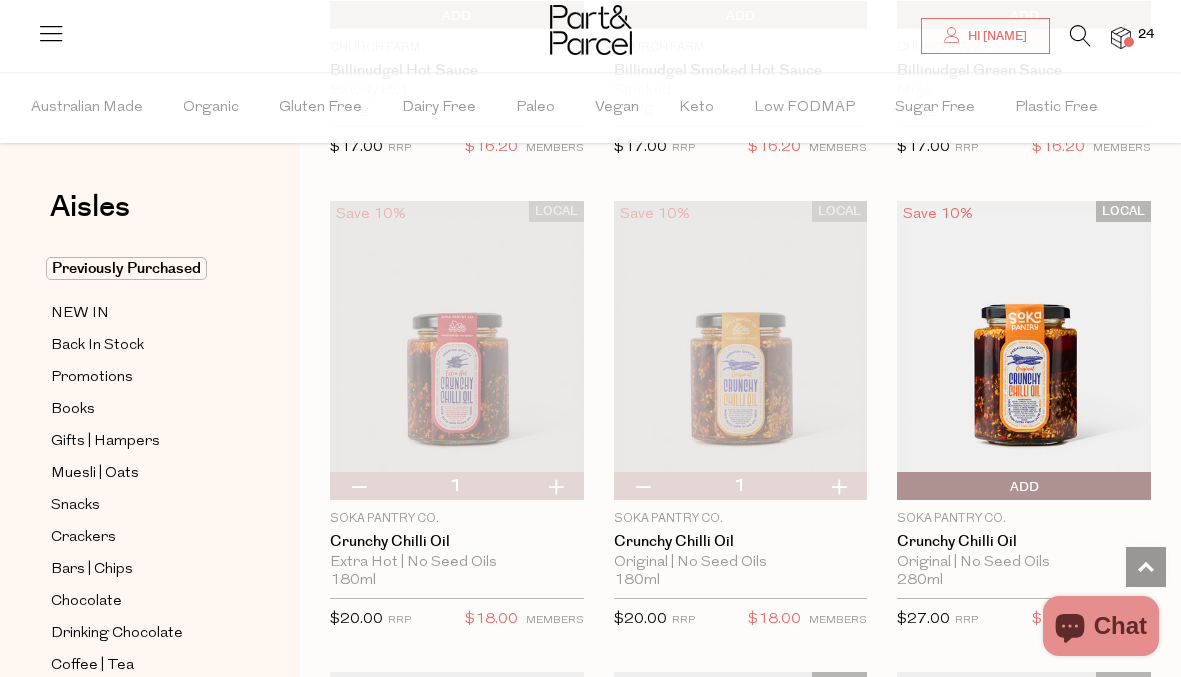 scroll, scrollTop: 3829, scrollLeft: 0, axis: vertical 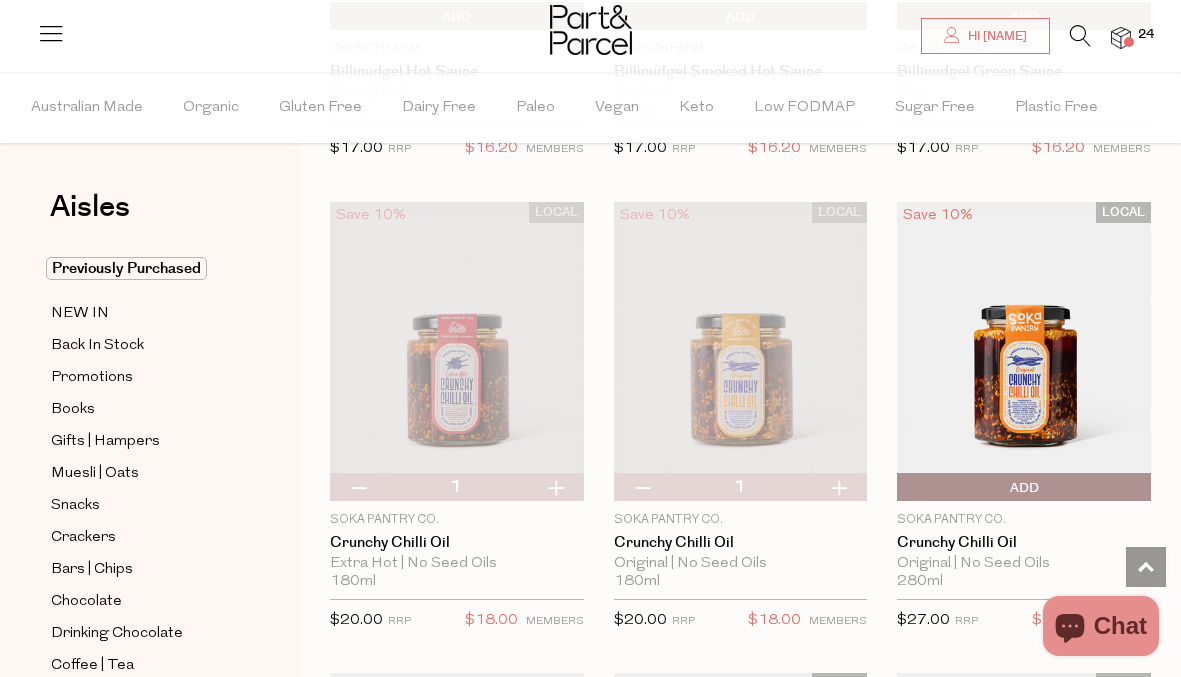 click at bounding box center (358, 487) 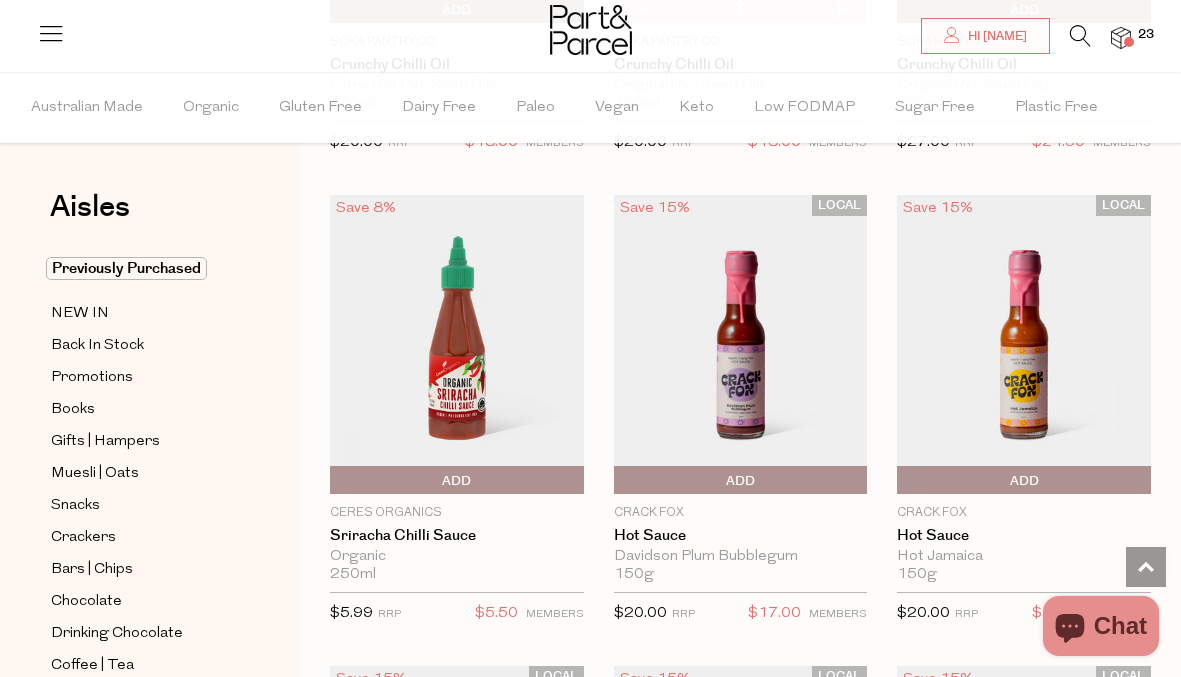 scroll, scrollTop: 4315, scrollLeft: 0, axis: vertical 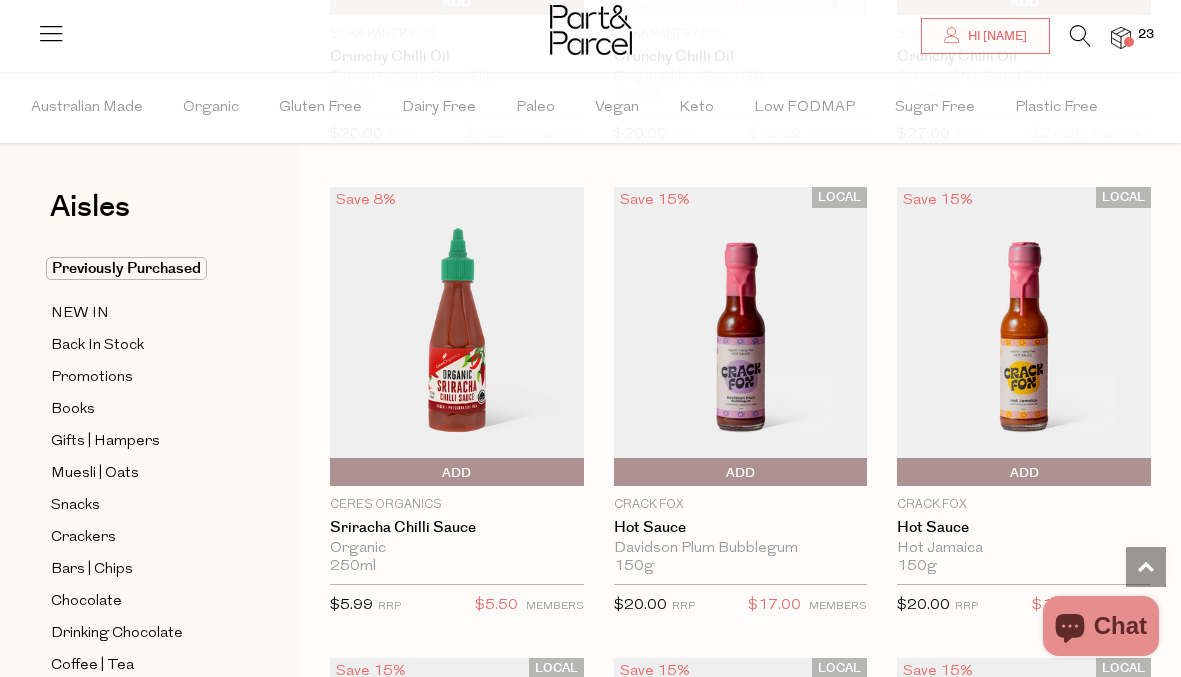 click at bounding box center [1121, 38] 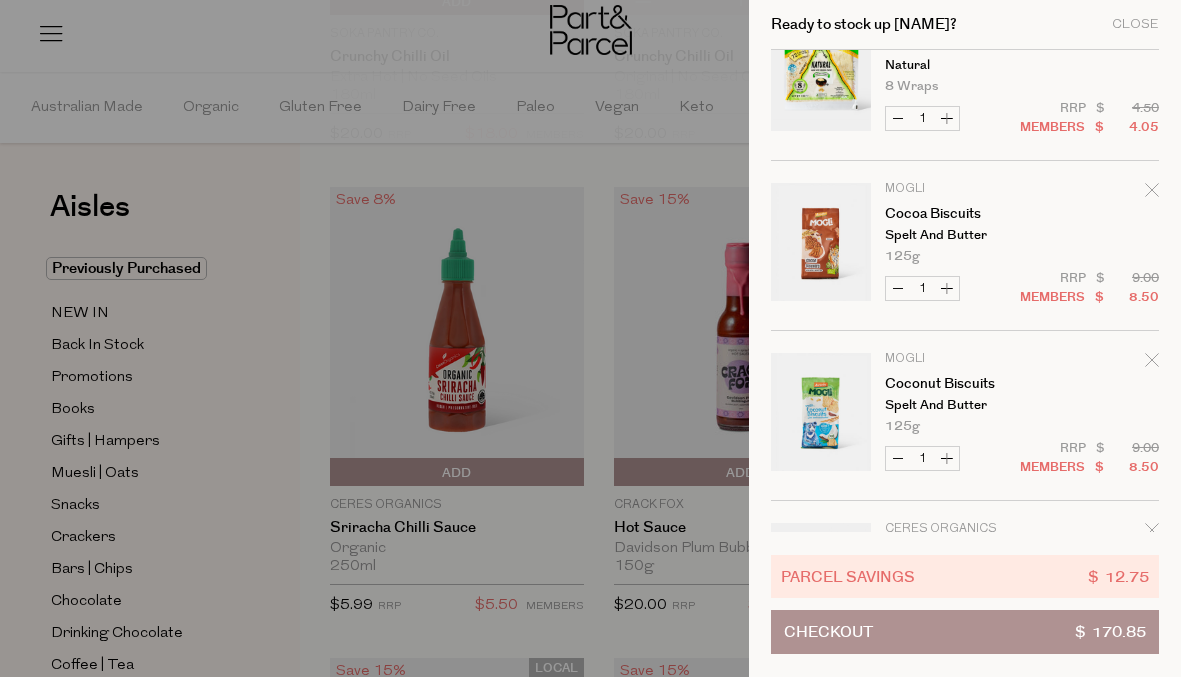 scroll, scrollTop: 2238, scrollLeft: 0, axis: vertical 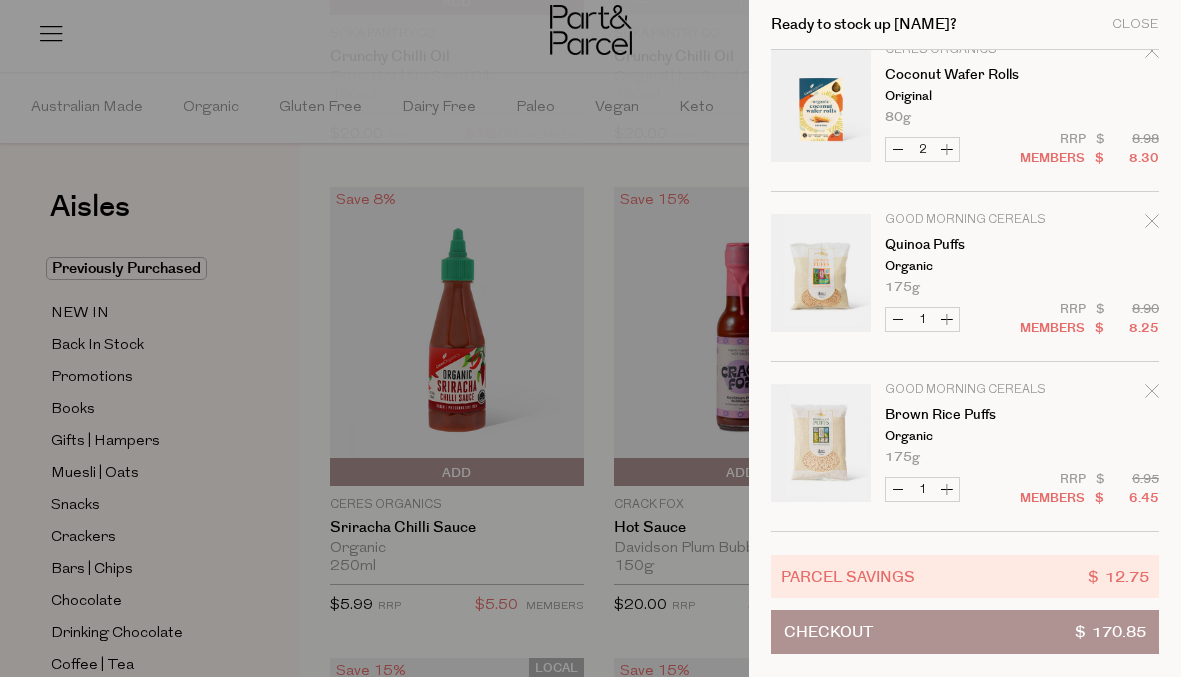 click at bounding box center (590, 338) 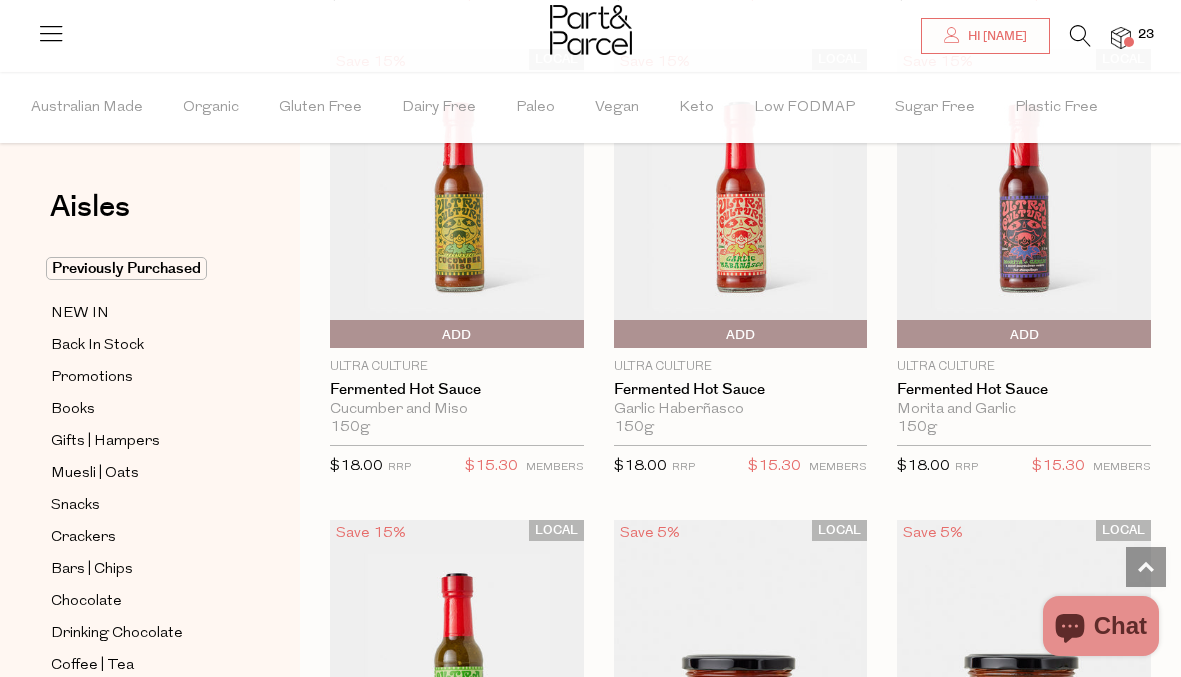 scroll, scrollTop: 5402, scrollLeft: 0, axis: vertical 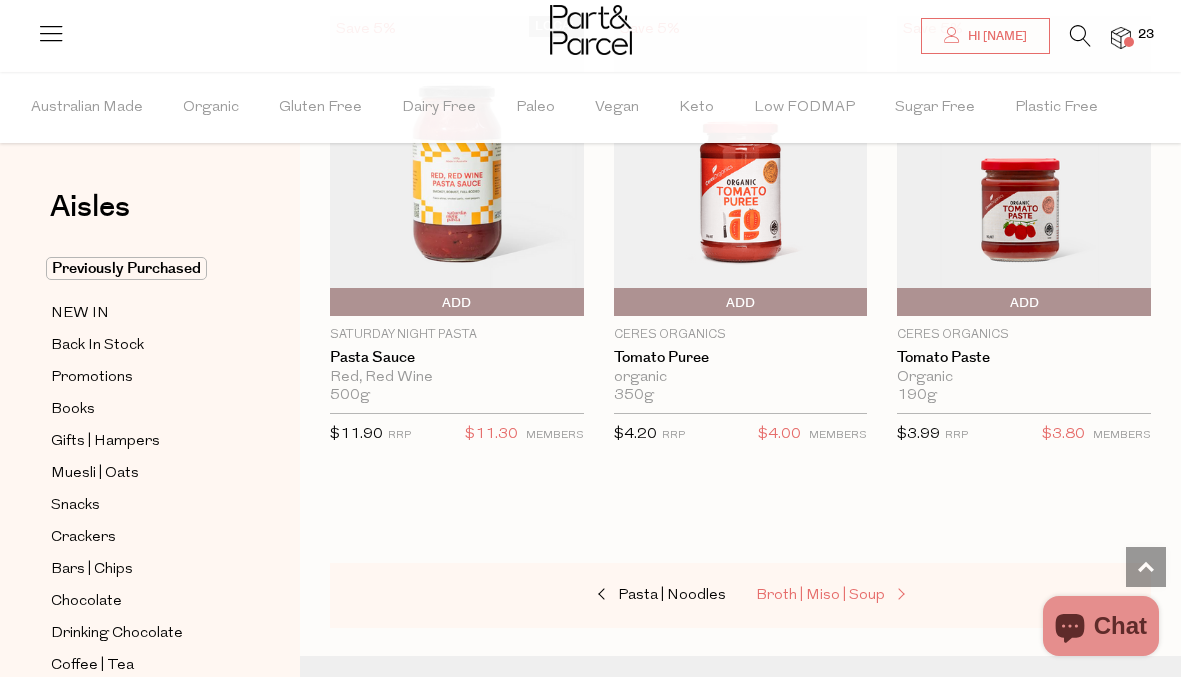 click on "Broth | Miso | Soup" at bounding box center (820, 595) 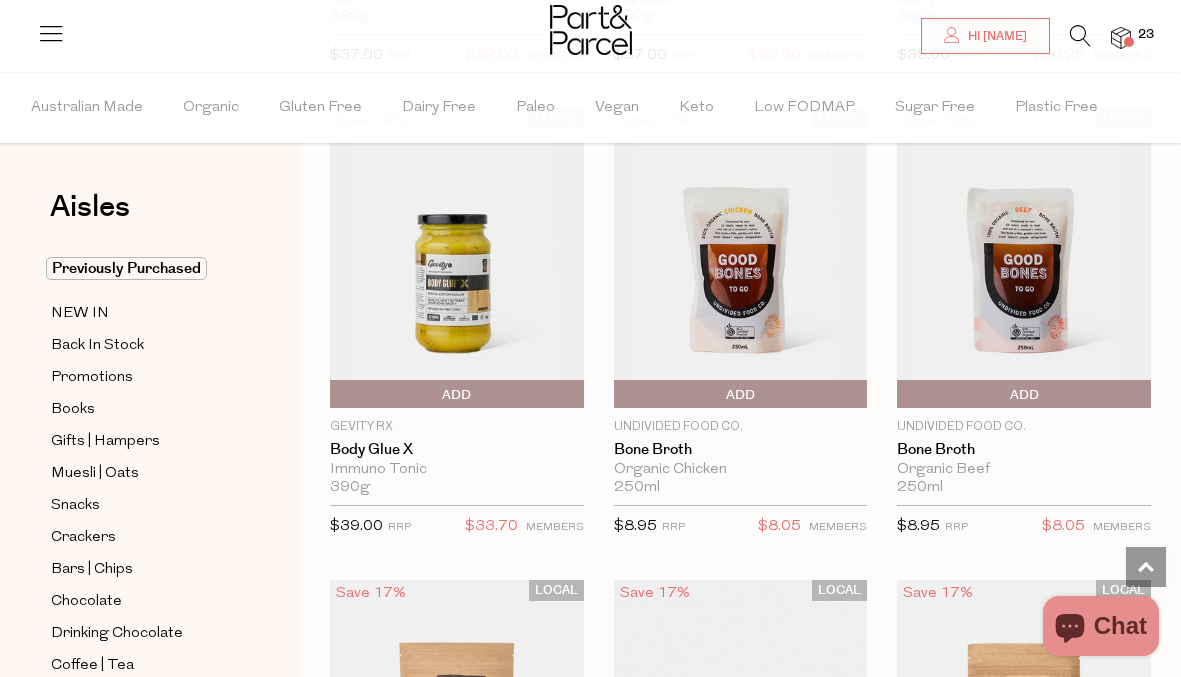 scroll, scrollTop: 1081, scrollLeft: 0, axis: vertical 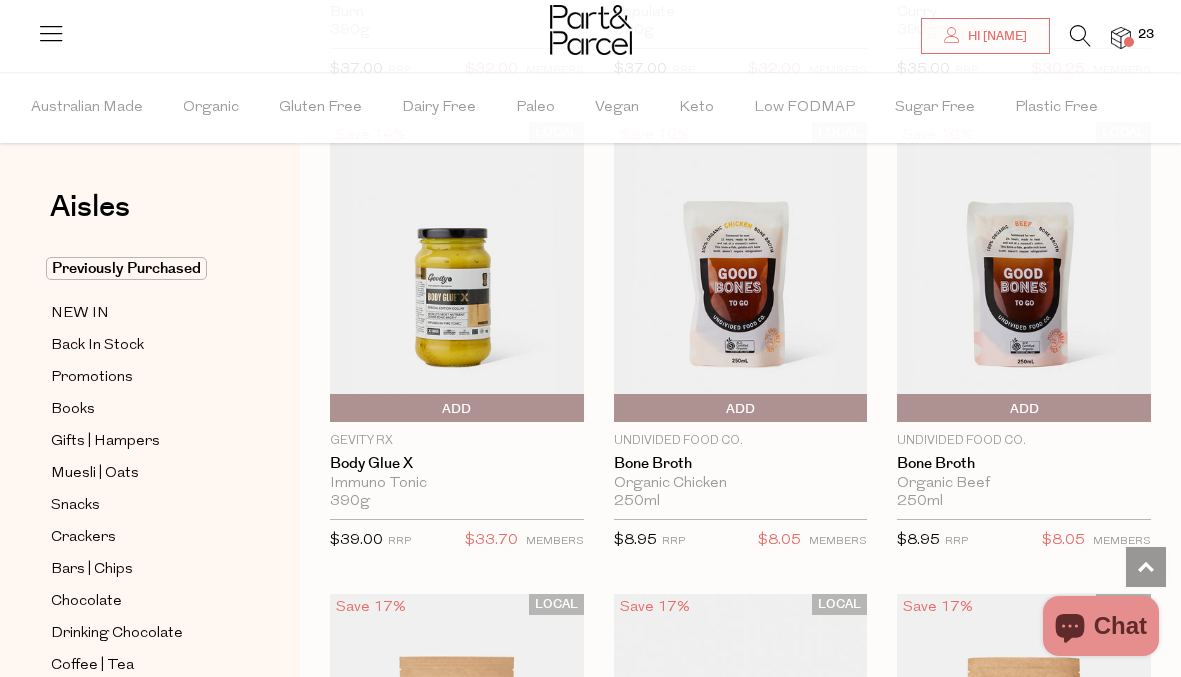click on "Add To Parcel" at bounding box center [619, 409] 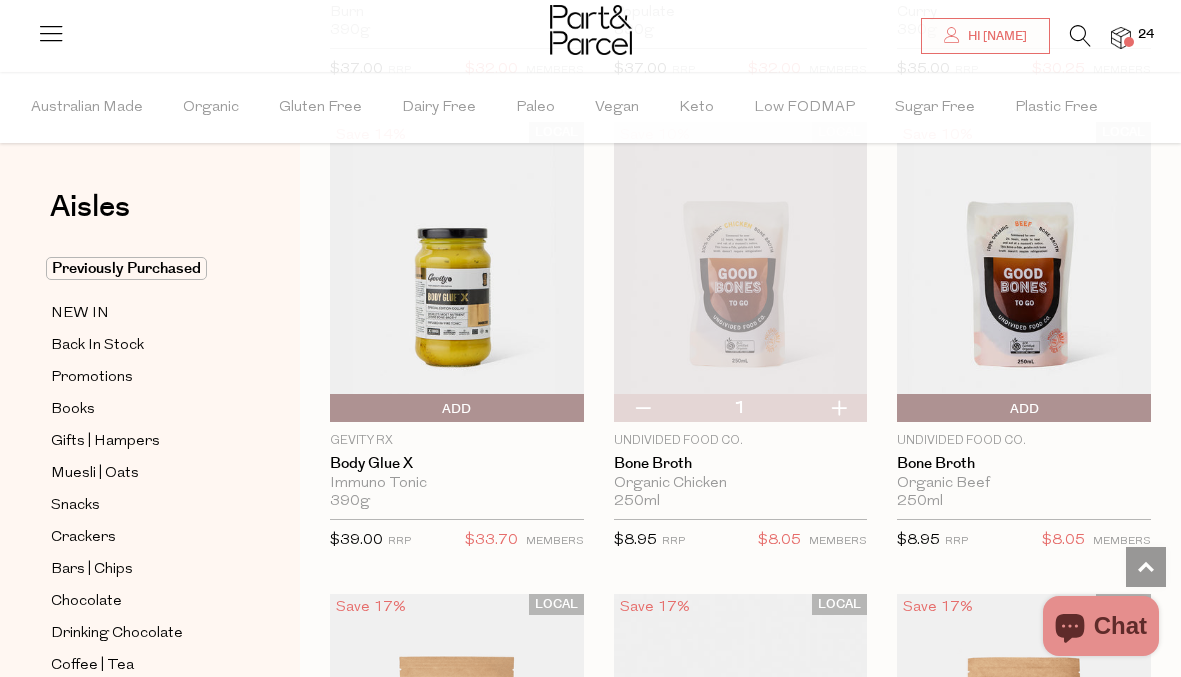 click at bounding box center [838, 408] 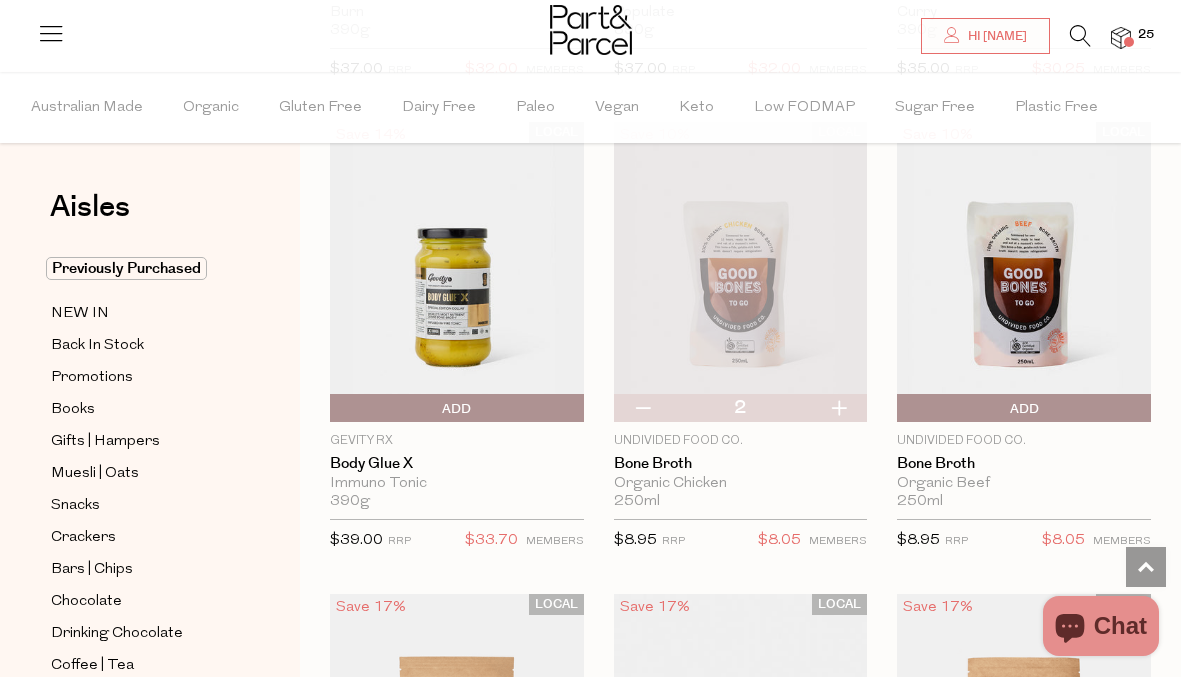 click at bounding box center [838, 408] 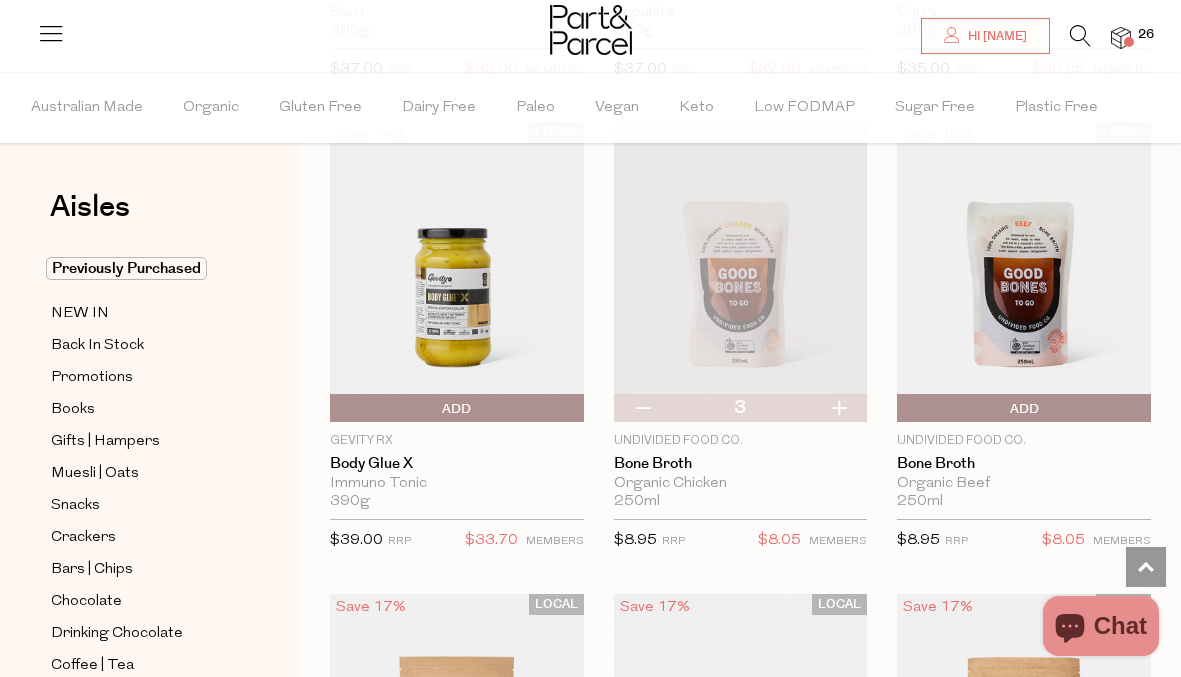click at bounding box center [838, 408] 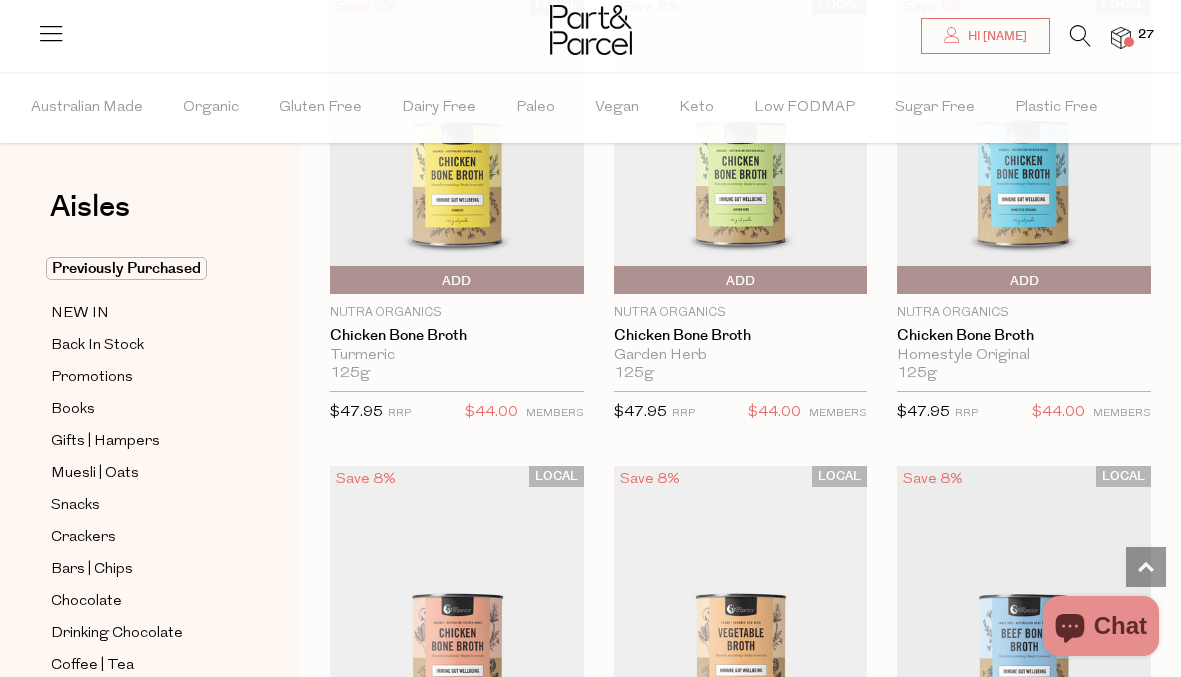 scroll, scrollTop: 3096, scrollLeft: 0, axis: vertical 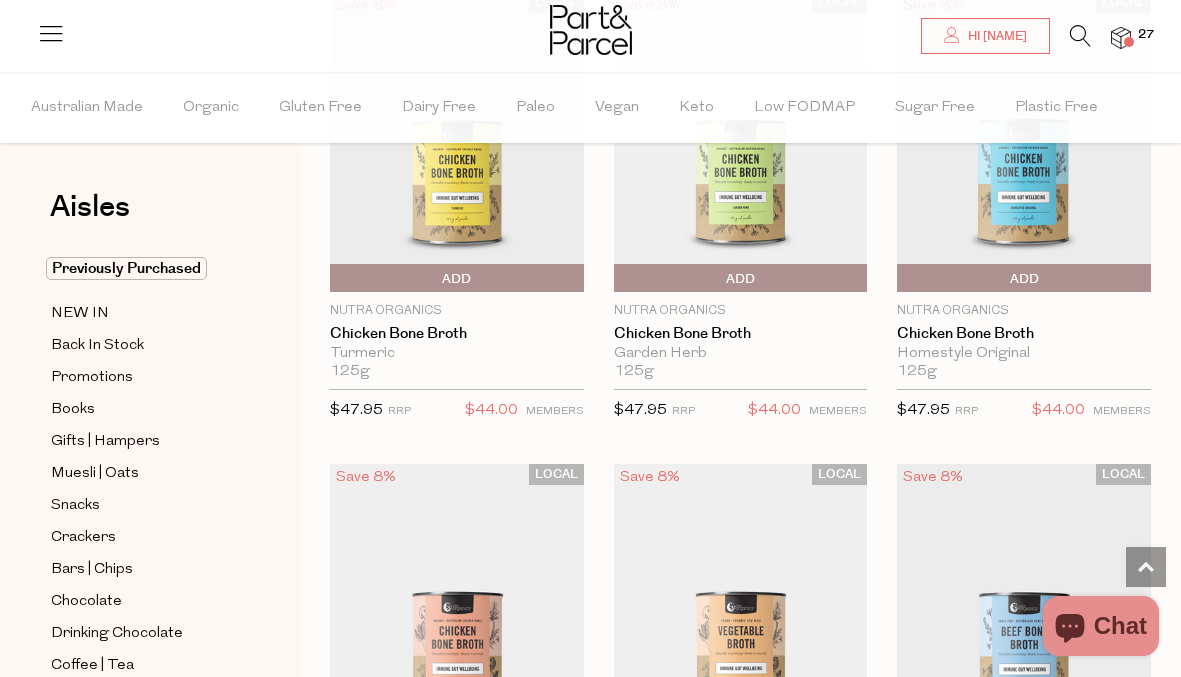 click on "Add To Parcel" at bounding box center (902, 279) 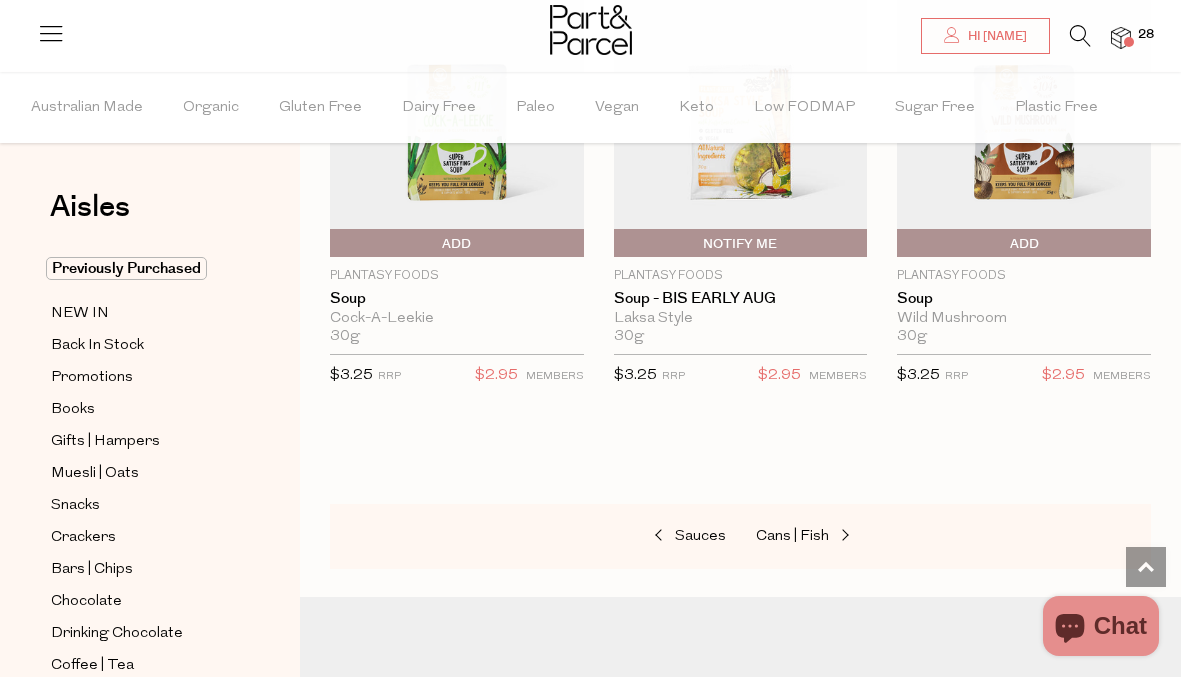 scroll, scrollTop: 4969, scrollLeft: 0, axis: vertical 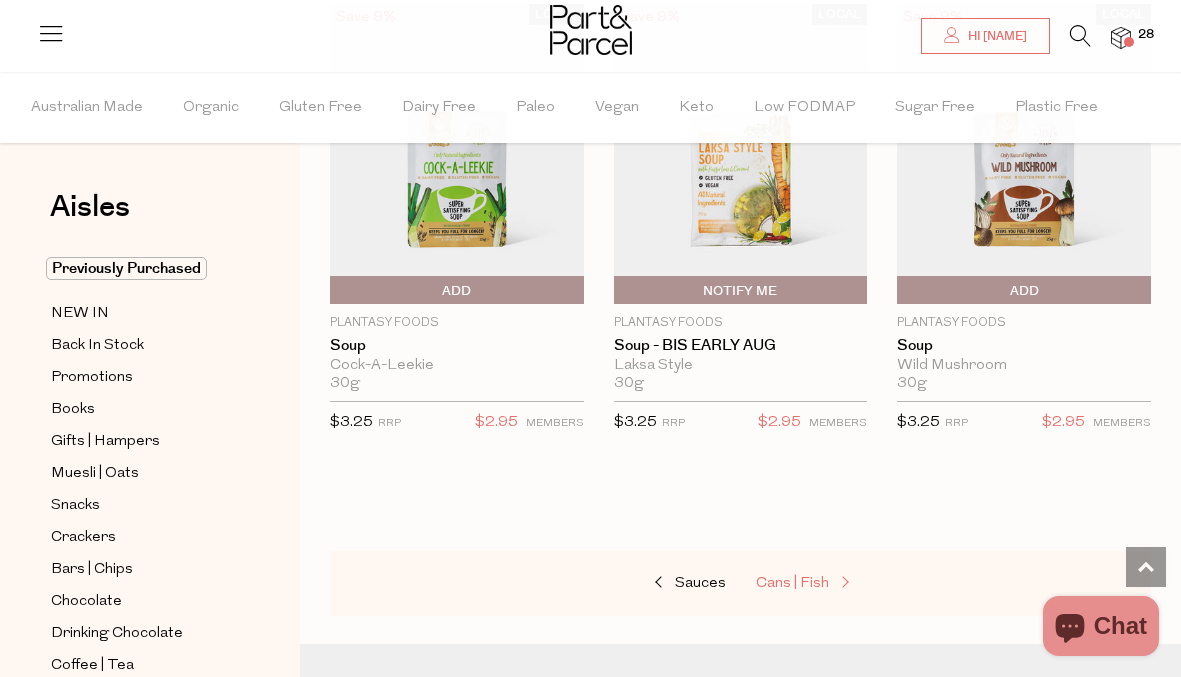 click on "Cans | Fish" at bounding box center [792, 583] 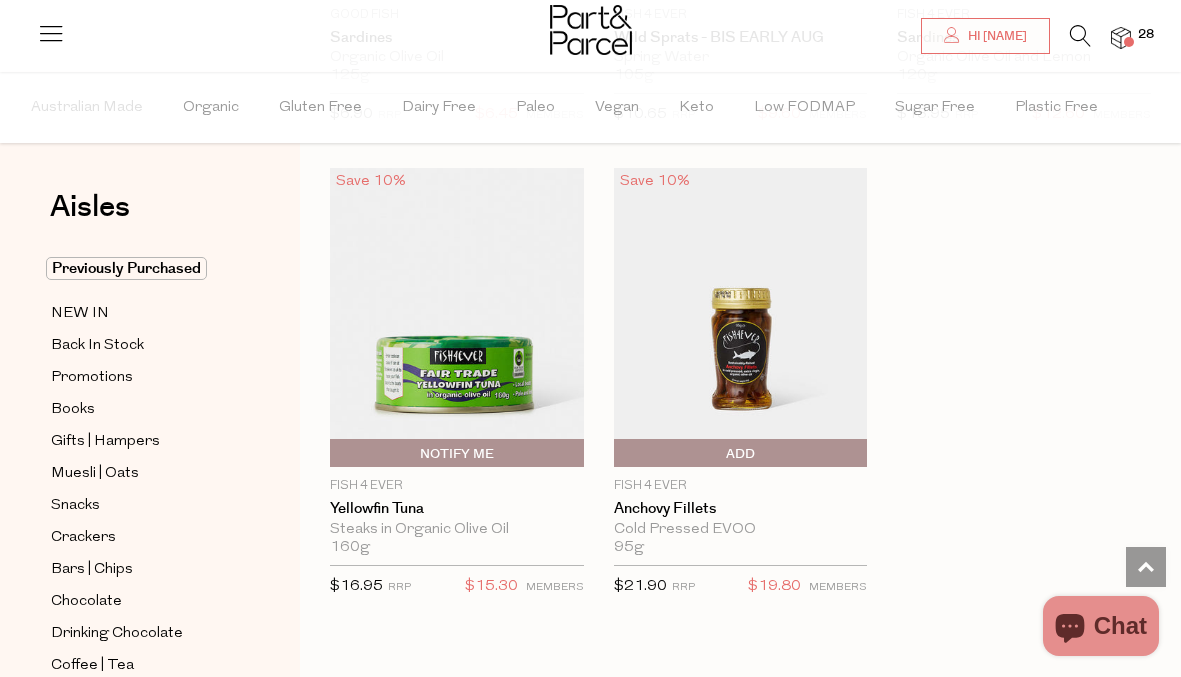 scroll, scrollTop: 4339, scrollLeft: 0, axis: vertical 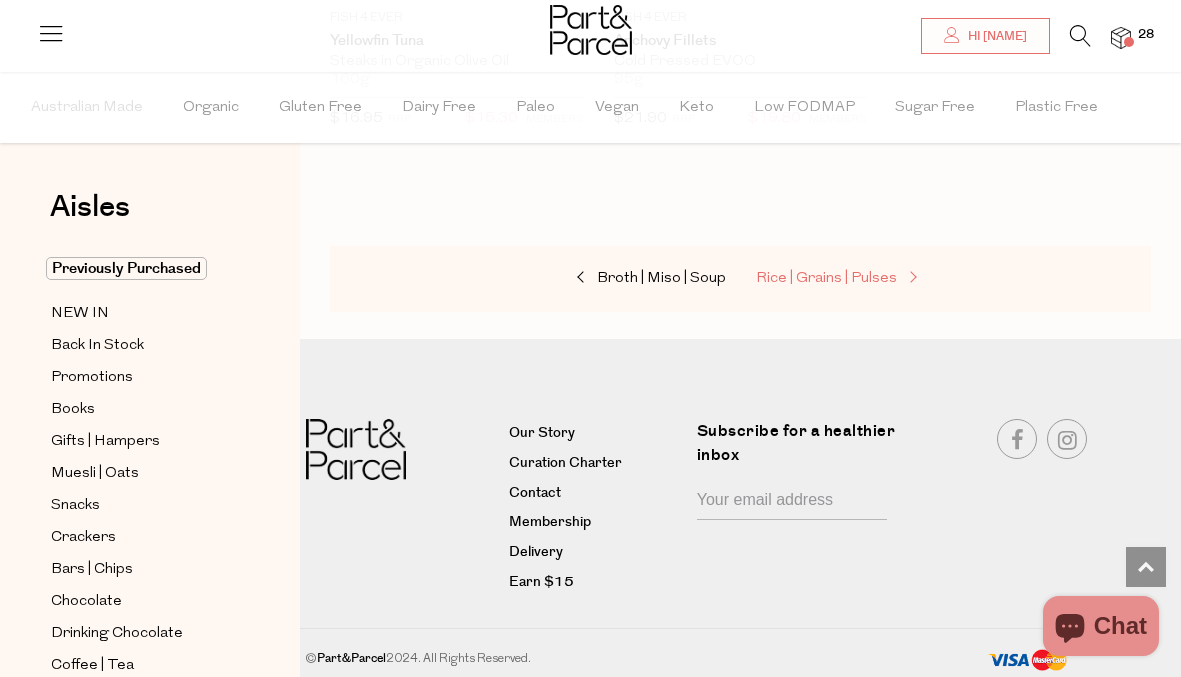 click on "Rice | Grains | Pulses" at bounding box center [856, 279] 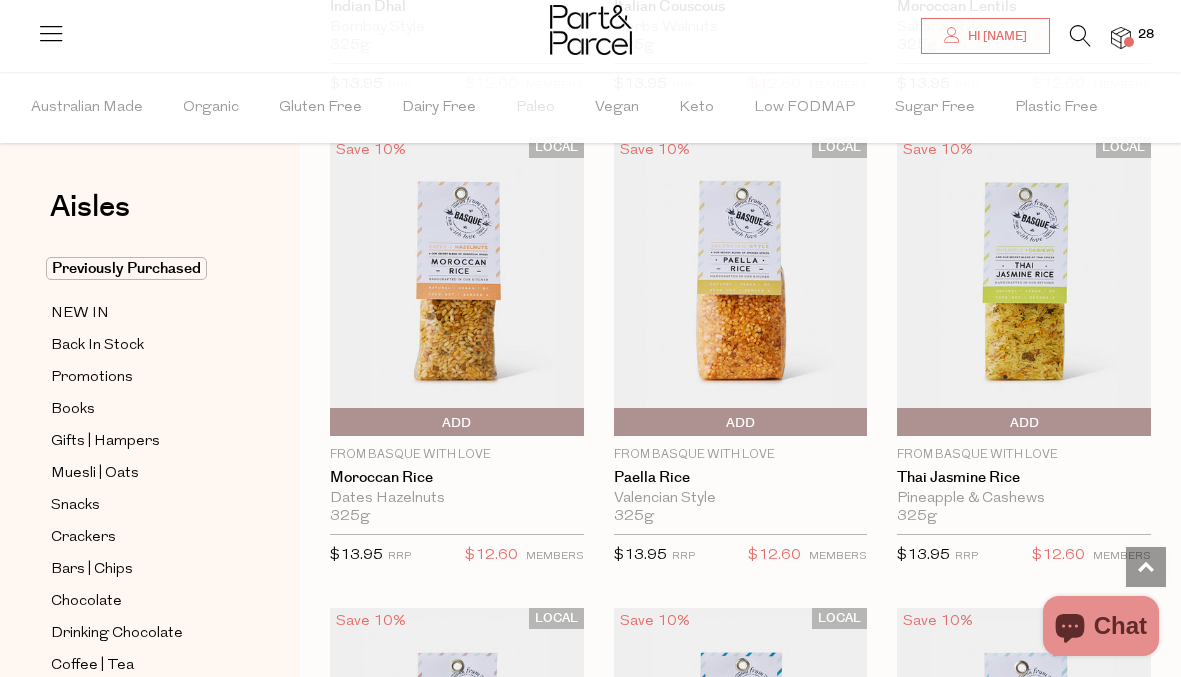 scroll, scrollTop: 4364, scrollLeft: 0, axis: vertical 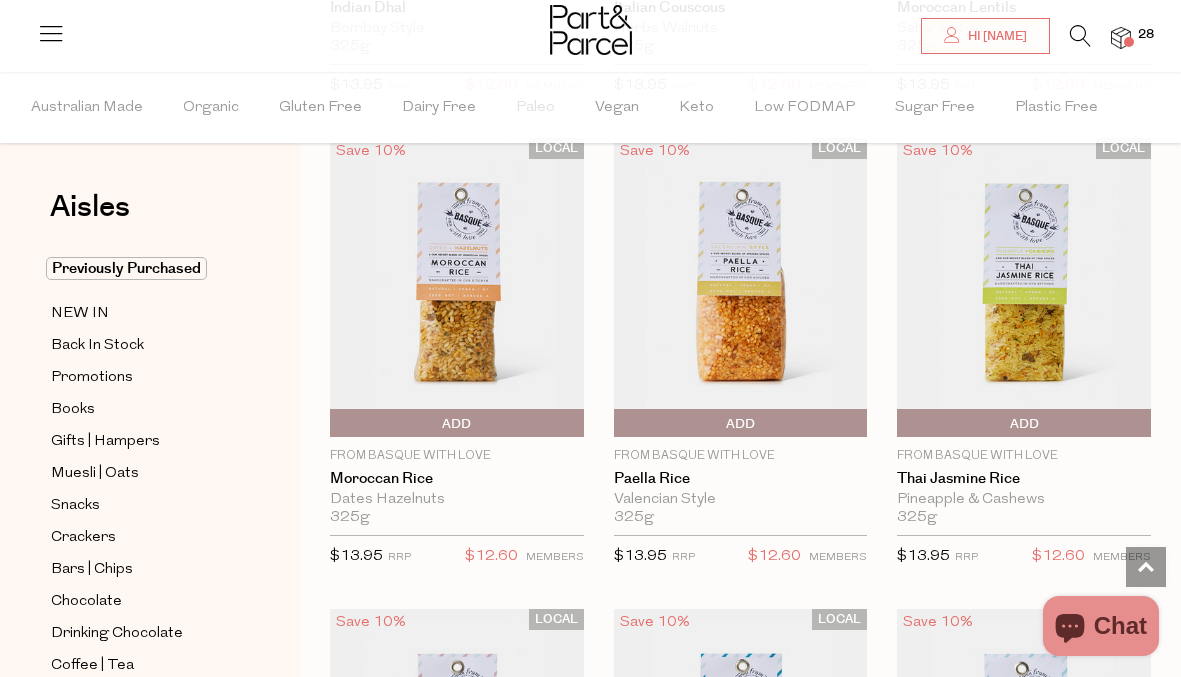 click at bounding box center [741, 287] 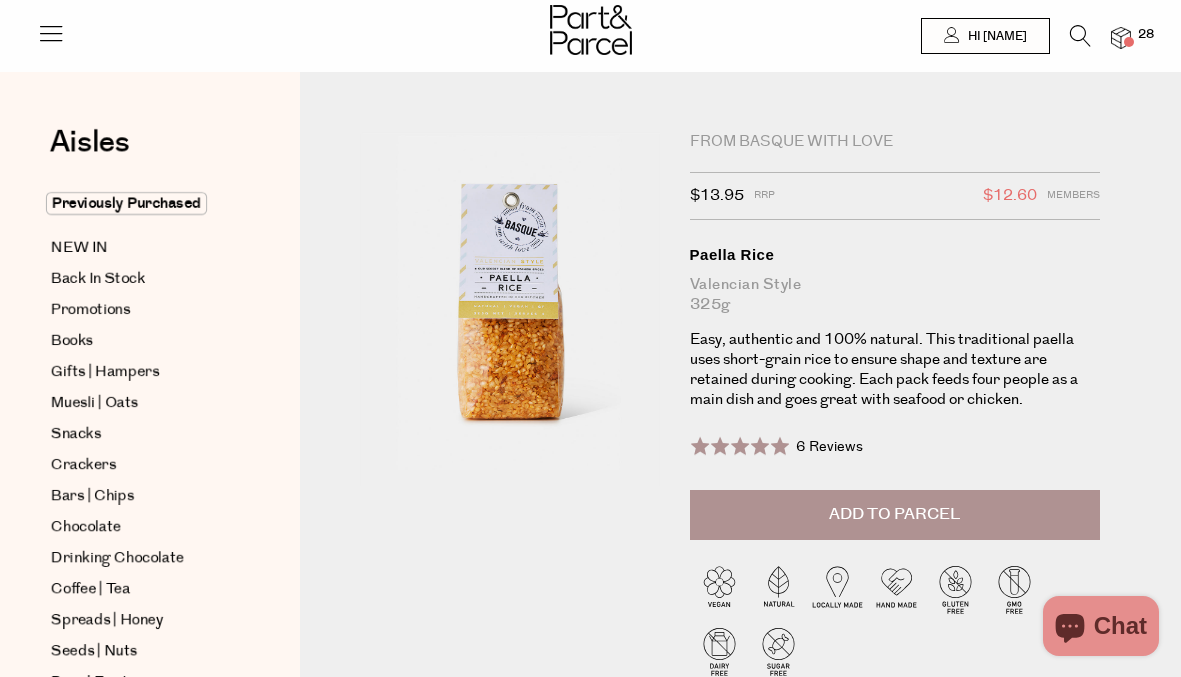 scroll, scrollTop: 0, scrollLeft: 0, axis: both 